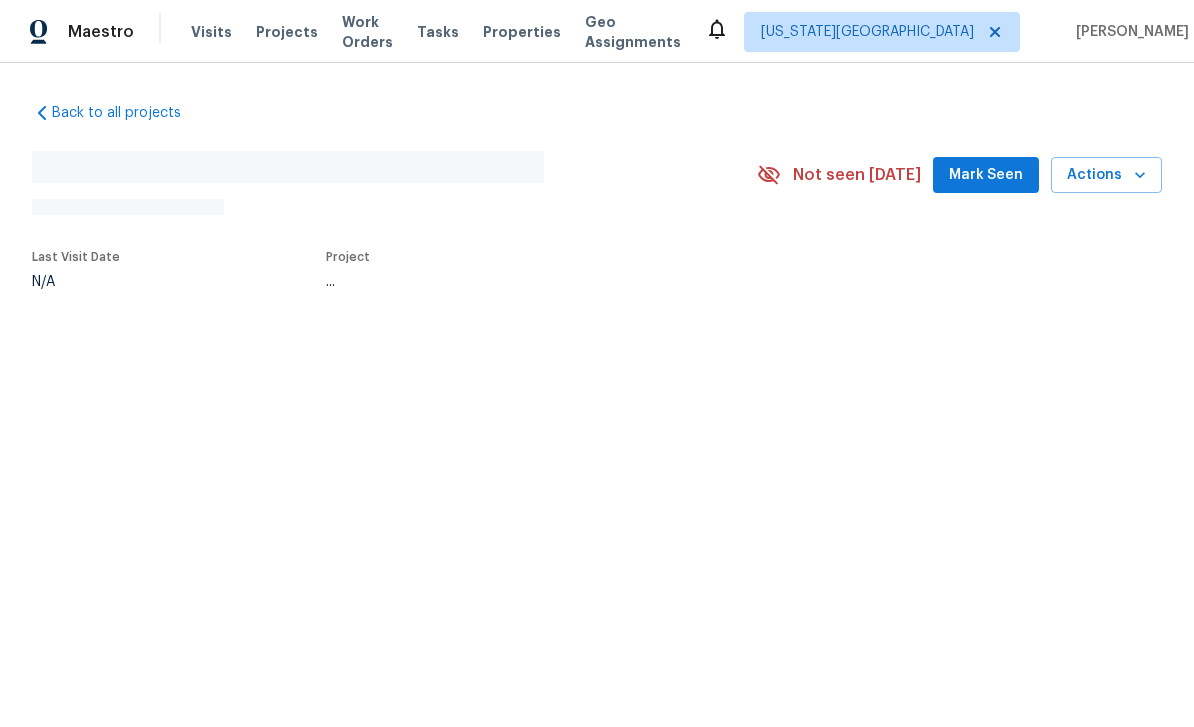 scroll, scrollTop: 0, scrollLeft: 0, axis: both 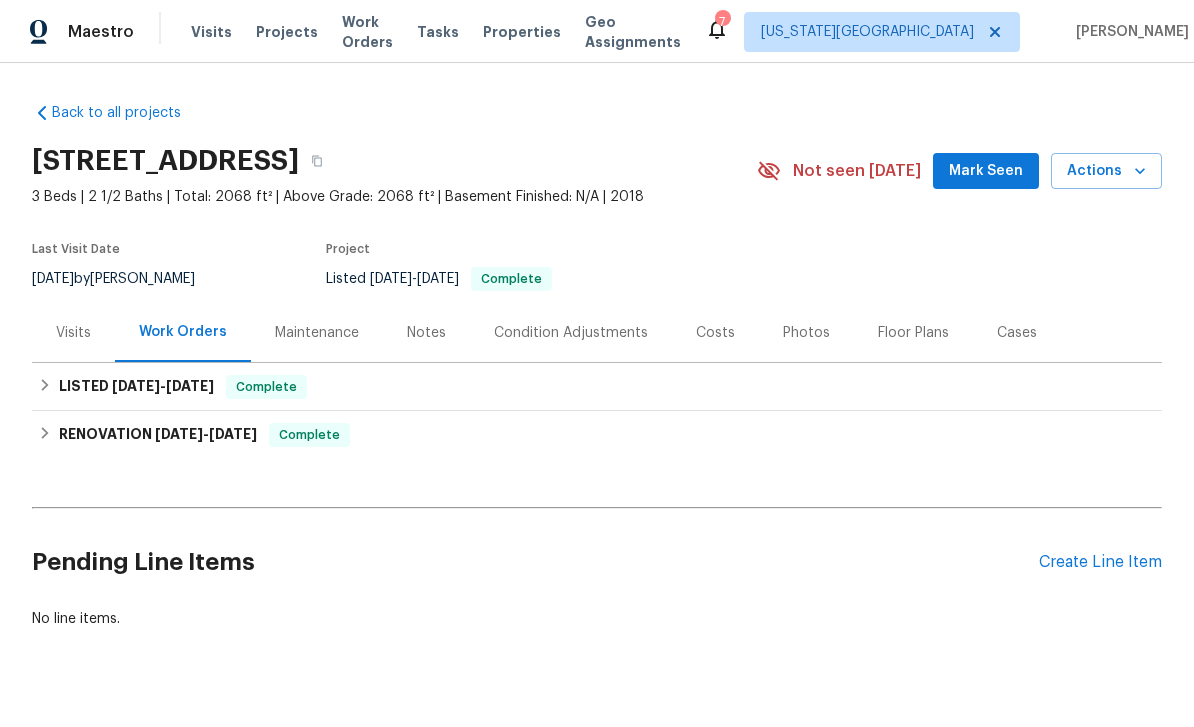 click on "Properties" at bounding box center [522, 32] 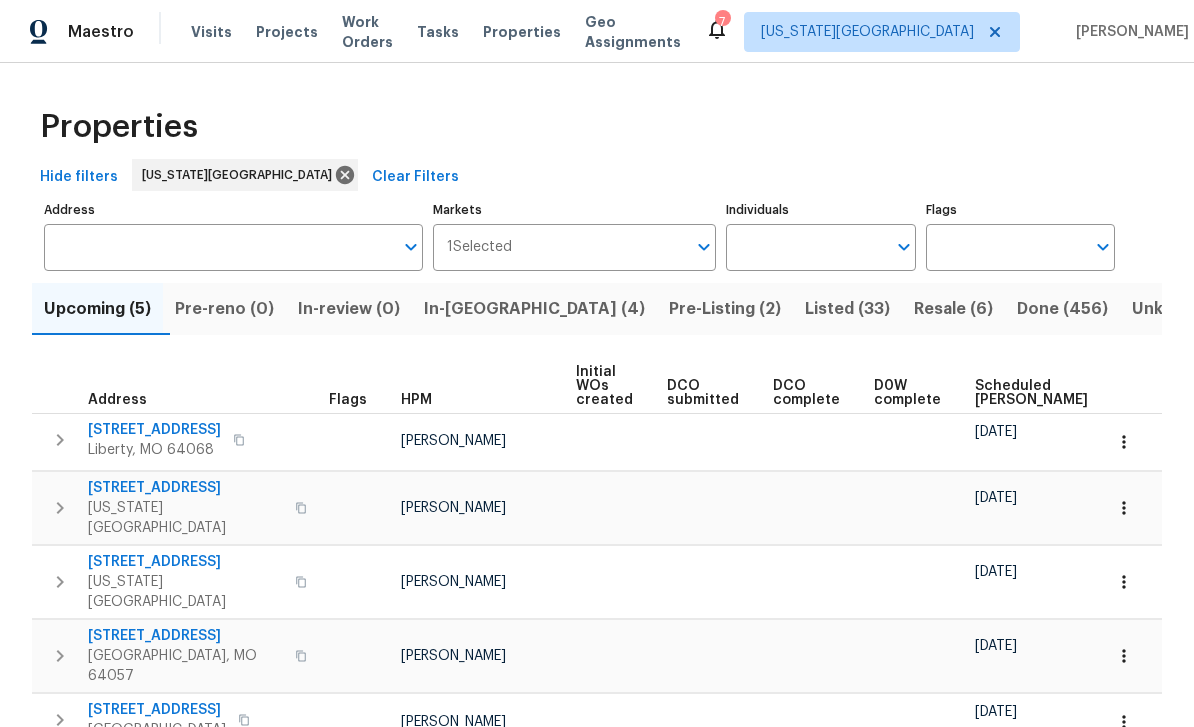 click on "Address" at bounding box center [218, 247] 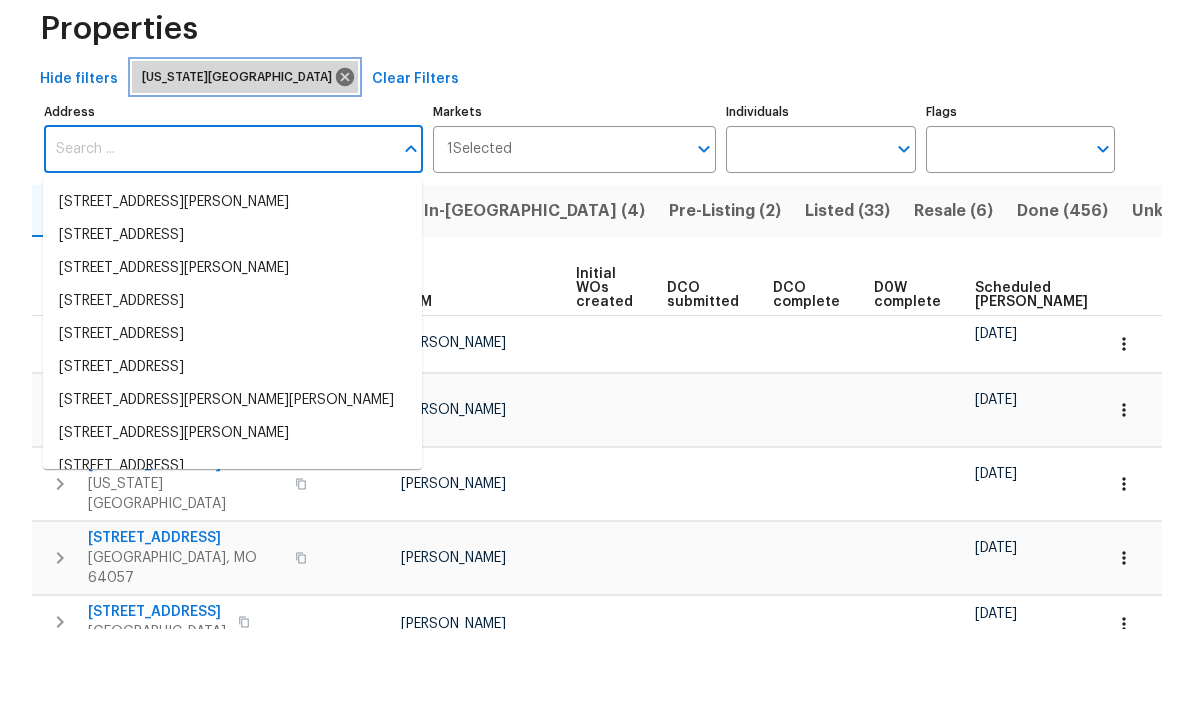 click 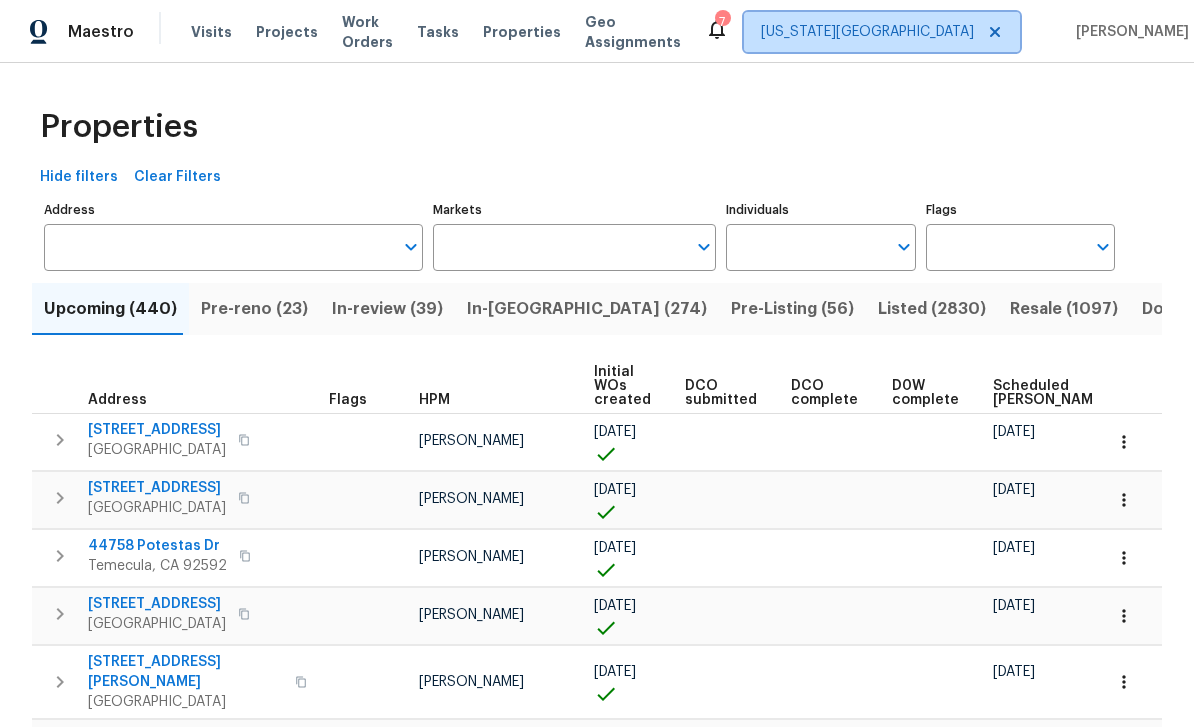 click on "[US_STATE][GEOGRAPHIC_DATA]" at bounding box center [867, 32] 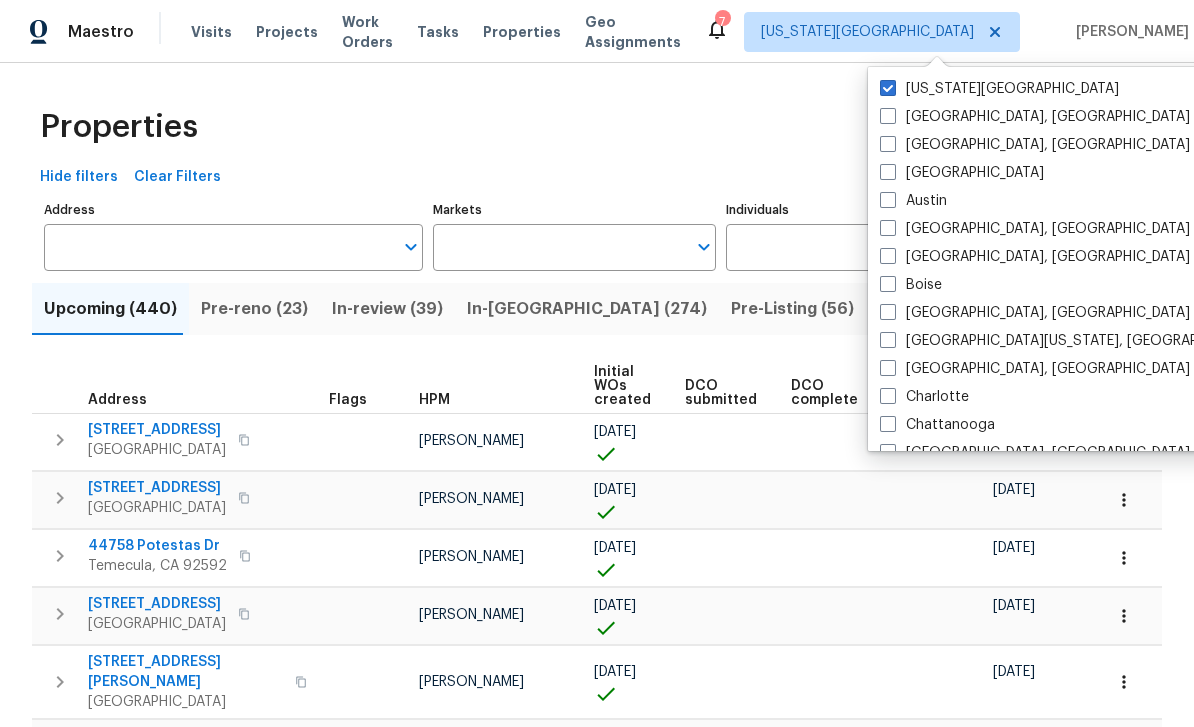 click on "Austin" at bounding box center [1075, 201] 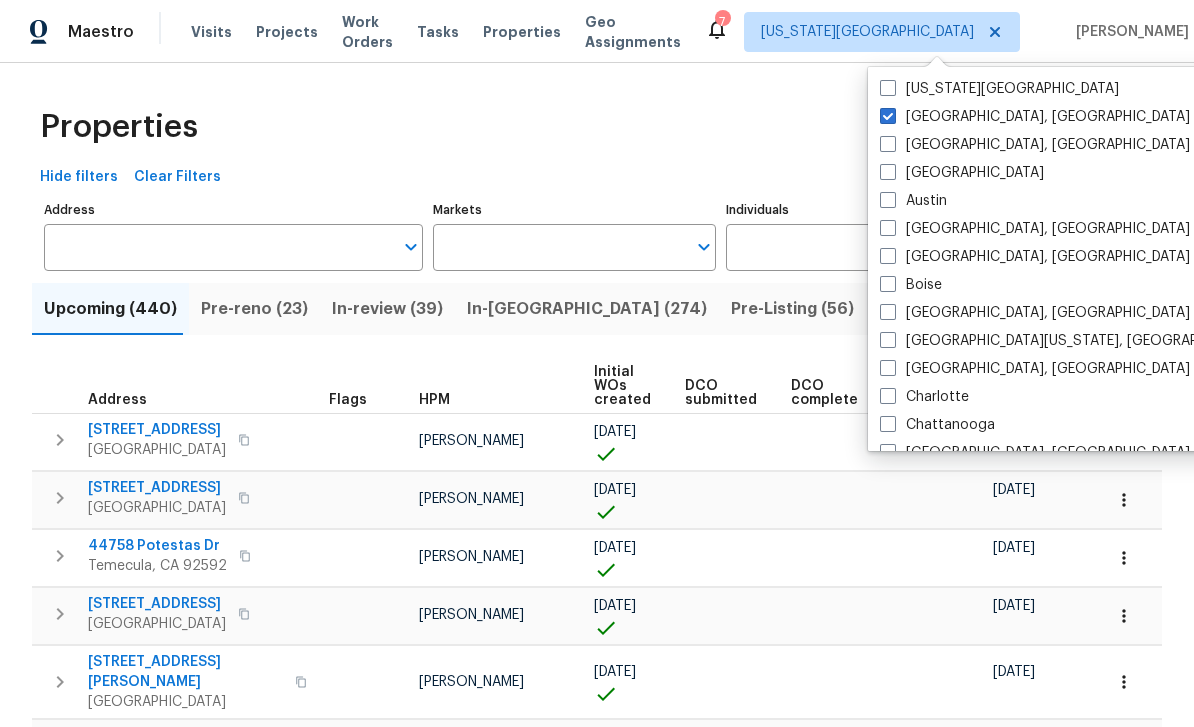 checkbox on "false" 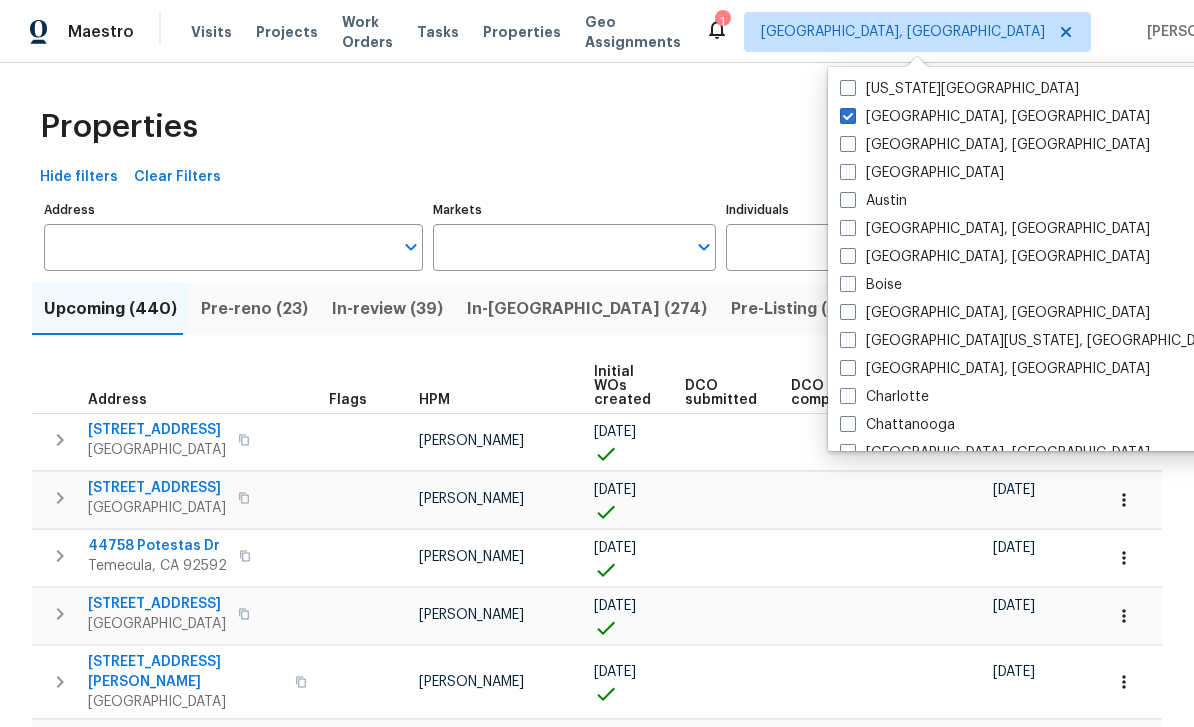 click on "Austin" at bounding box center (873, 201) 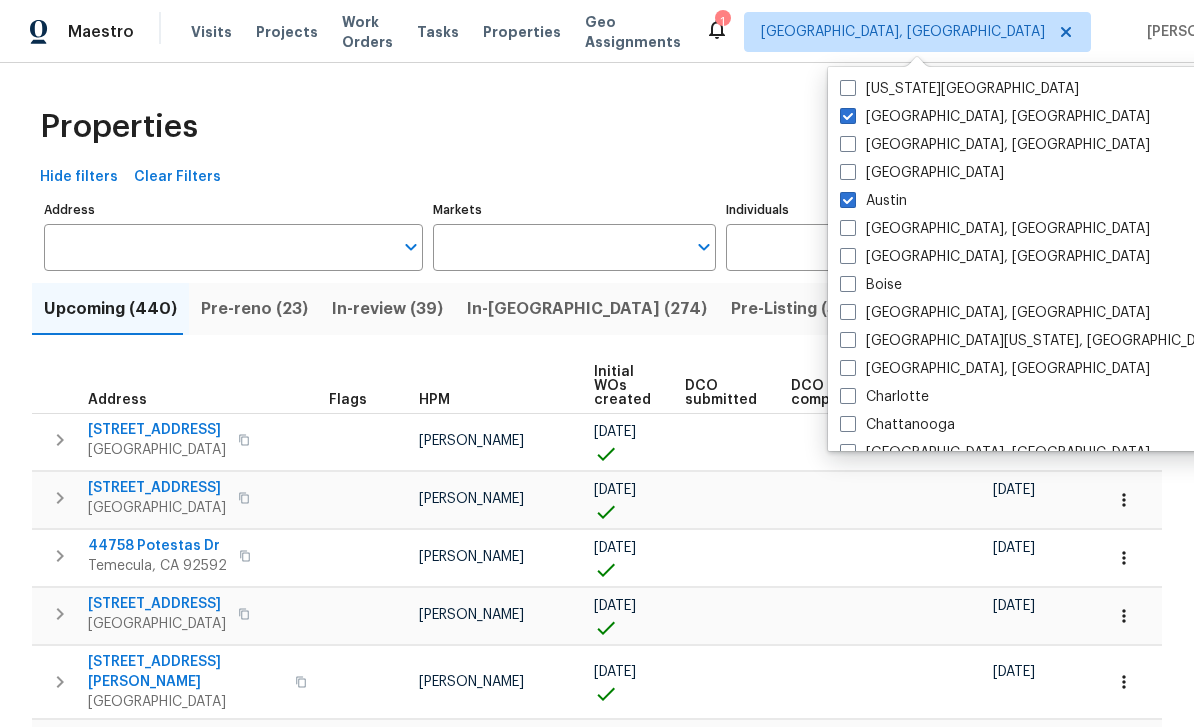 checkbox on "true" 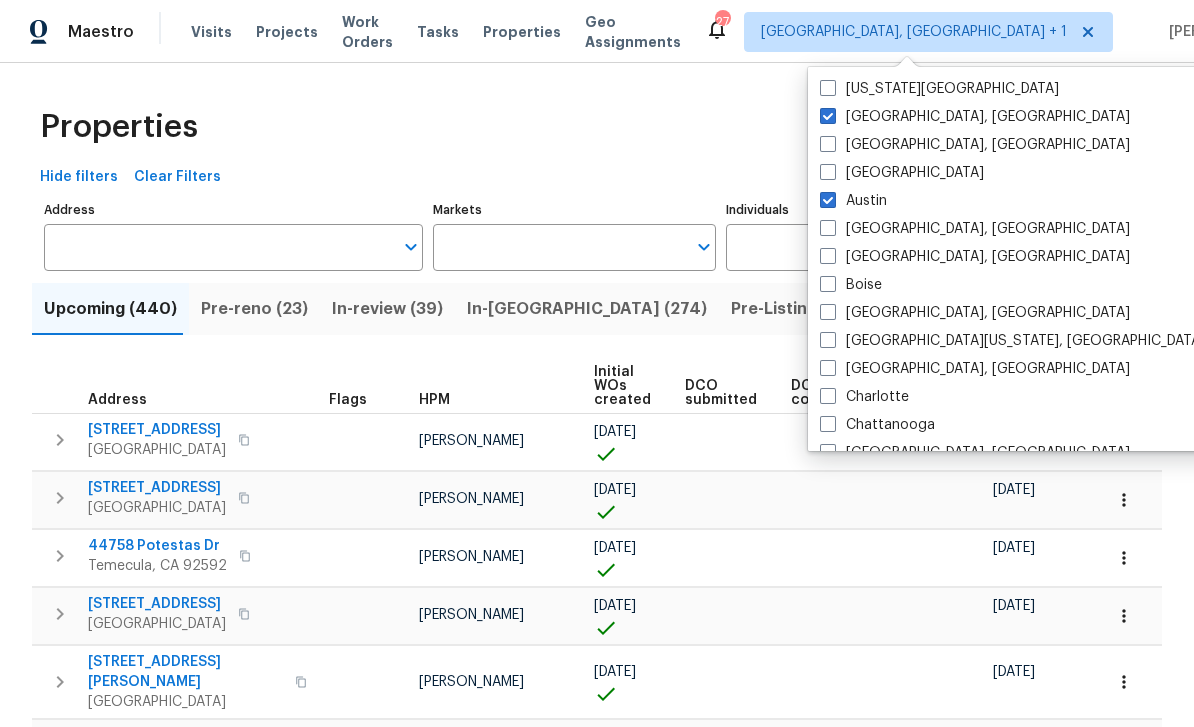 click at bounding box center (828, 116) 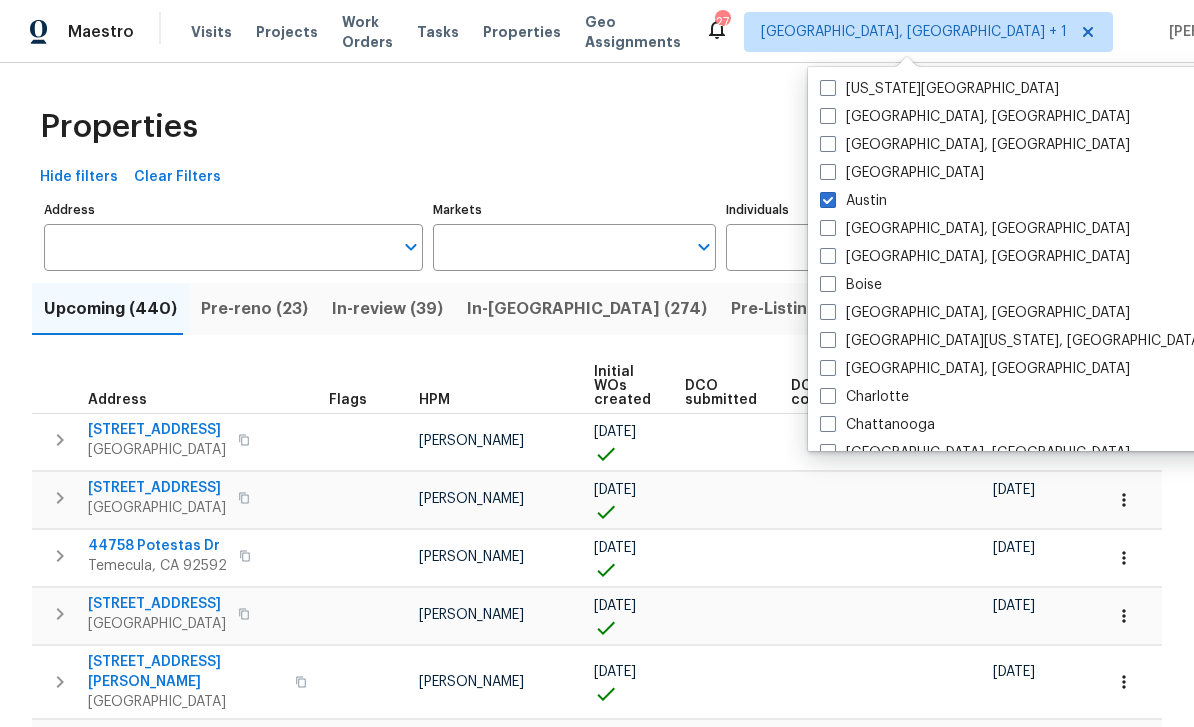 checkbox on "false" 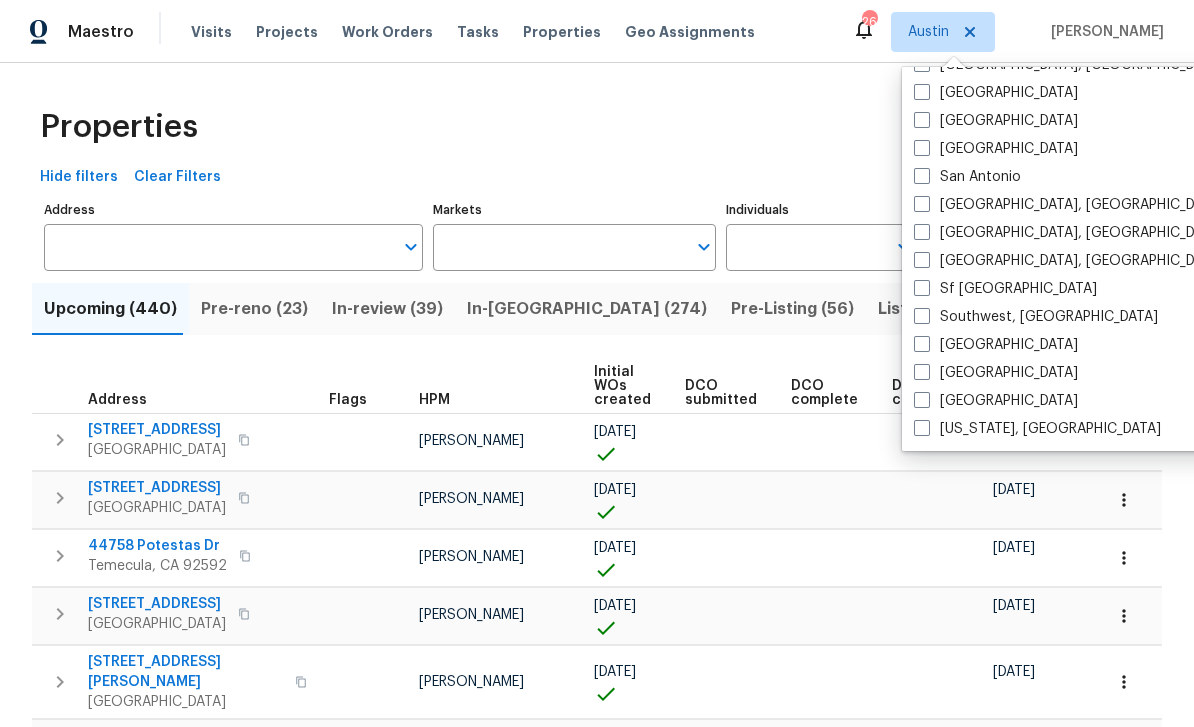 scroll, scrollTop: 1340, scrollLeft: 0, axis: vertical 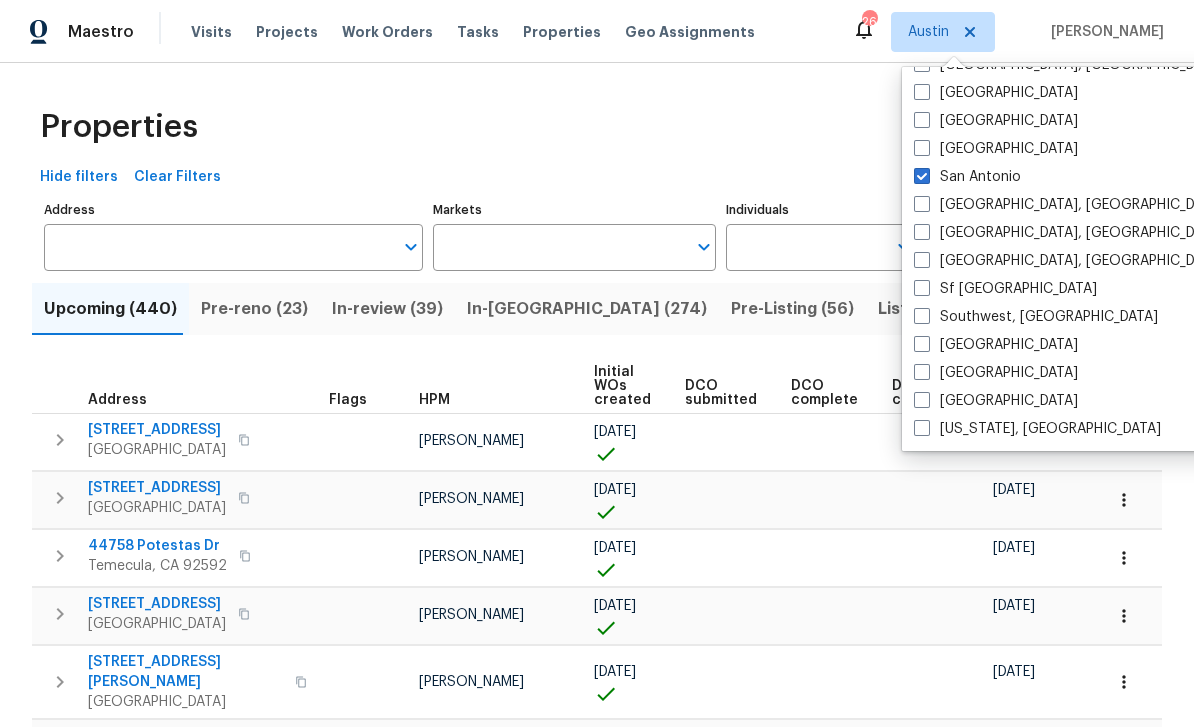 checkbox on "true" 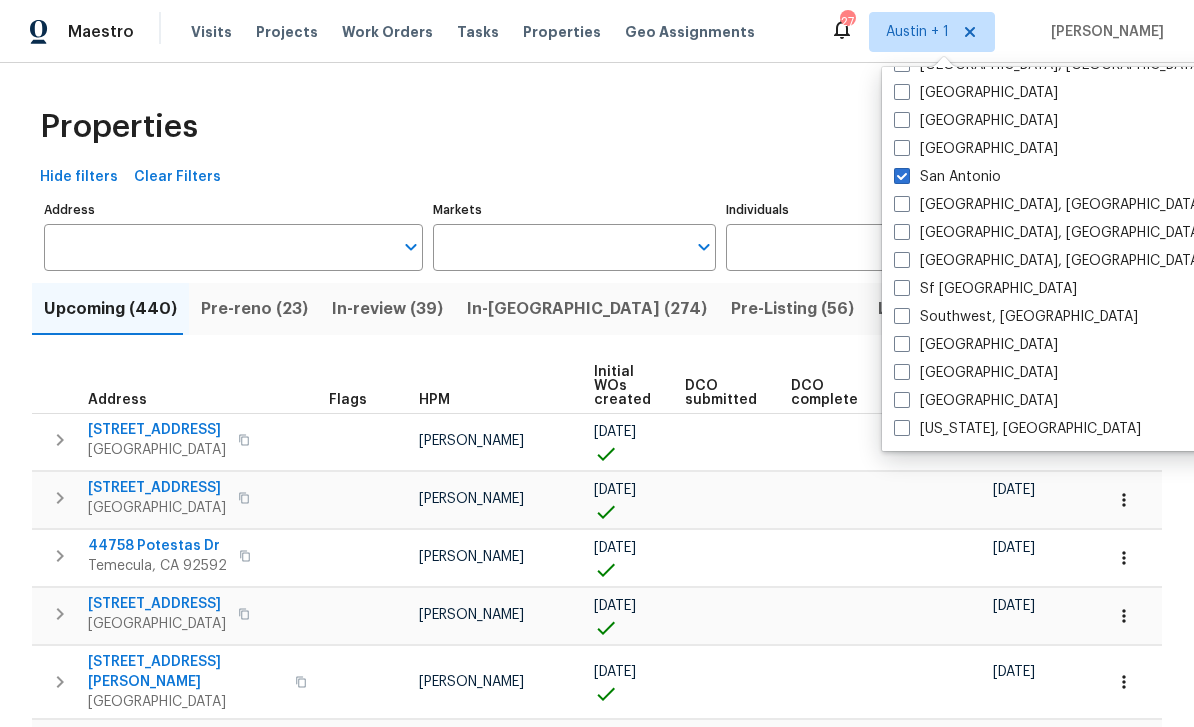 click on "Properties" at bounding box center [597, 127] 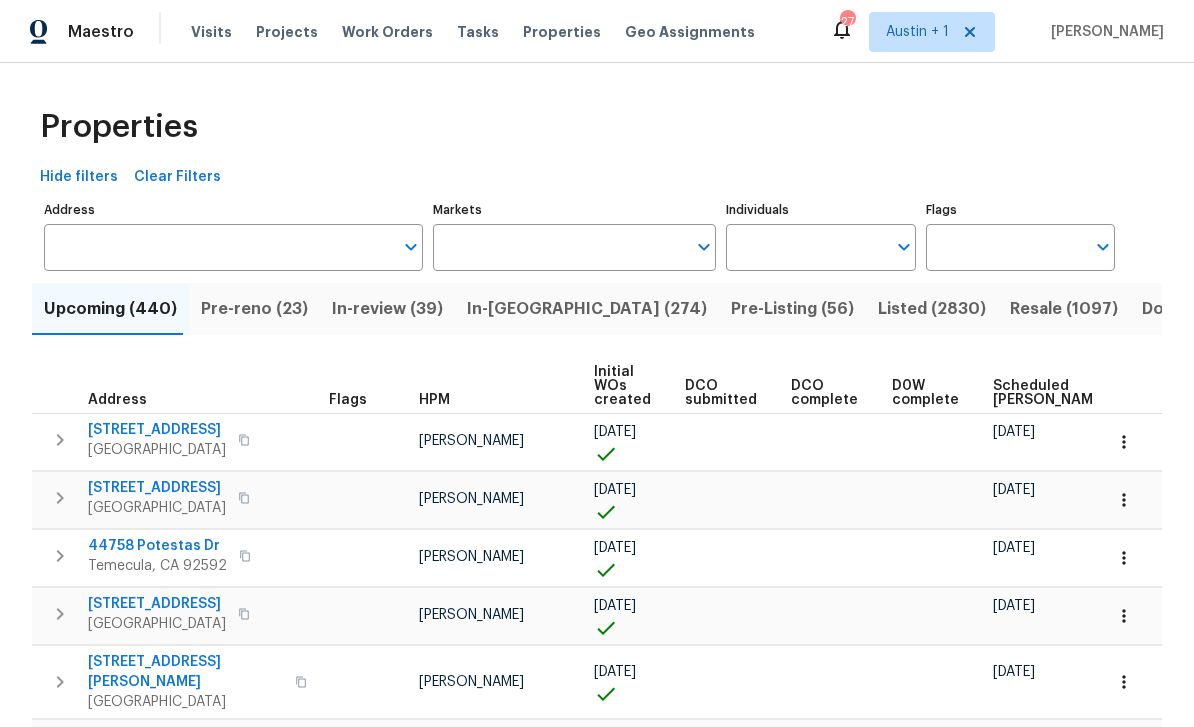 click on "Address" at bounding box center (218, 247) 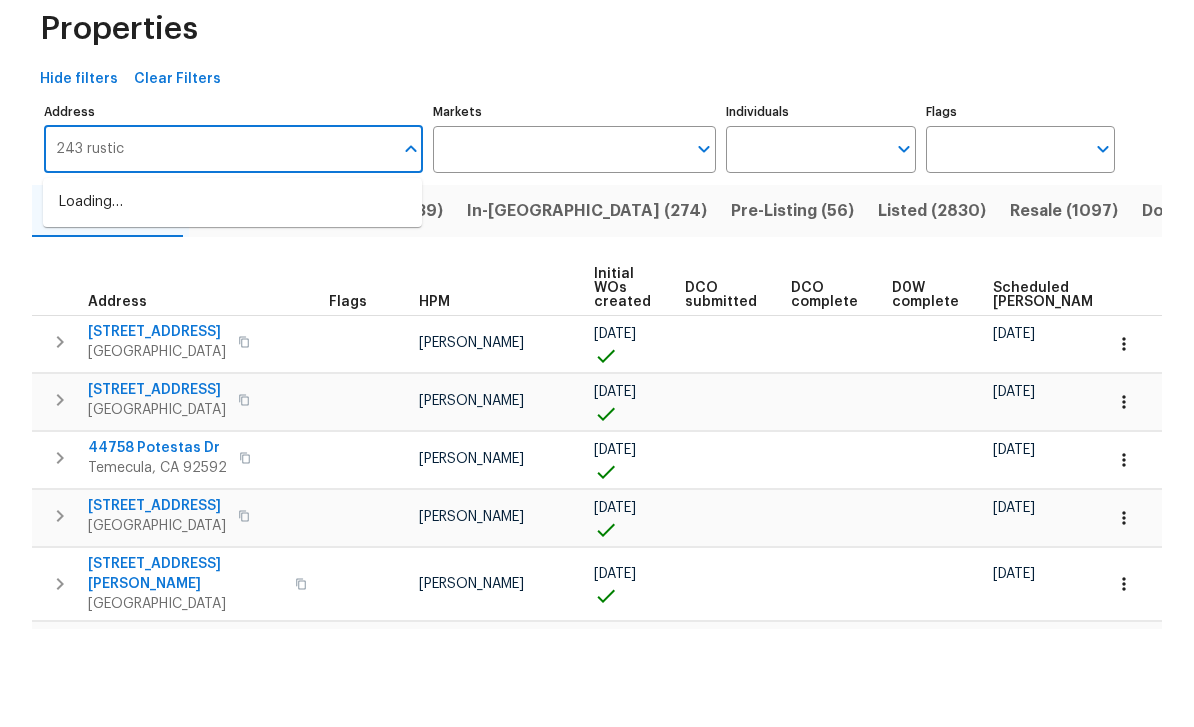 type on "243 rustic" 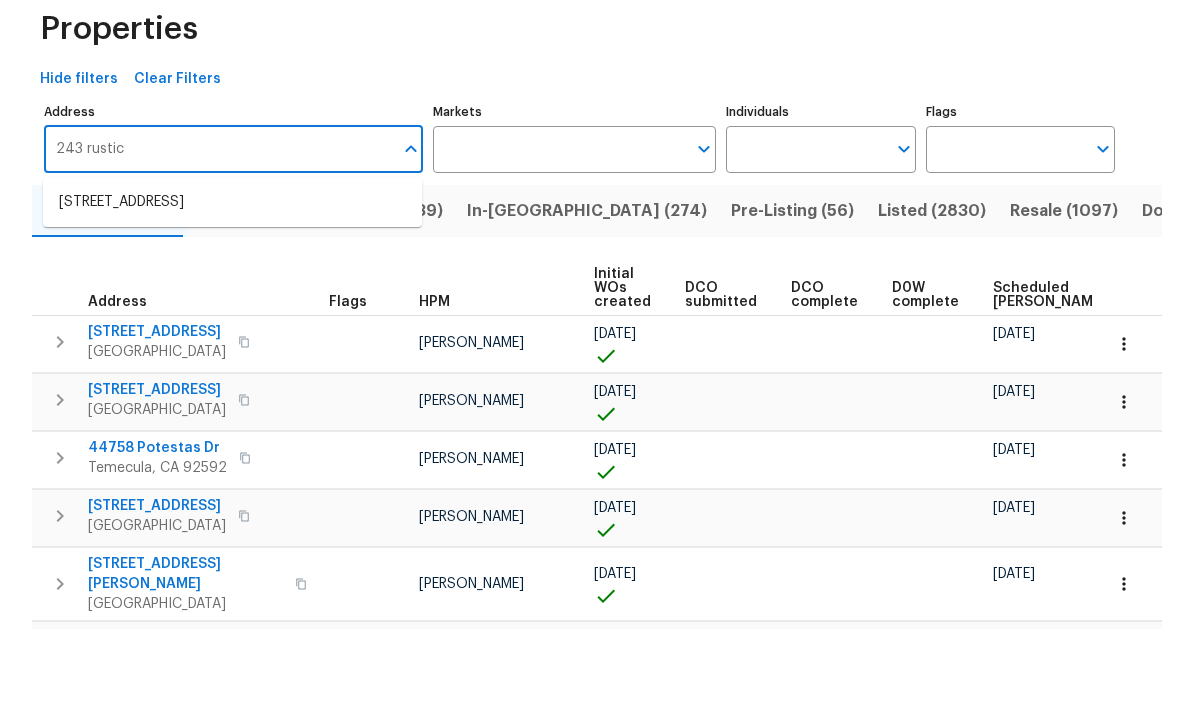 click on "243 Rustic Willow Schertz TX 78154" at bounding box center (232, 300) 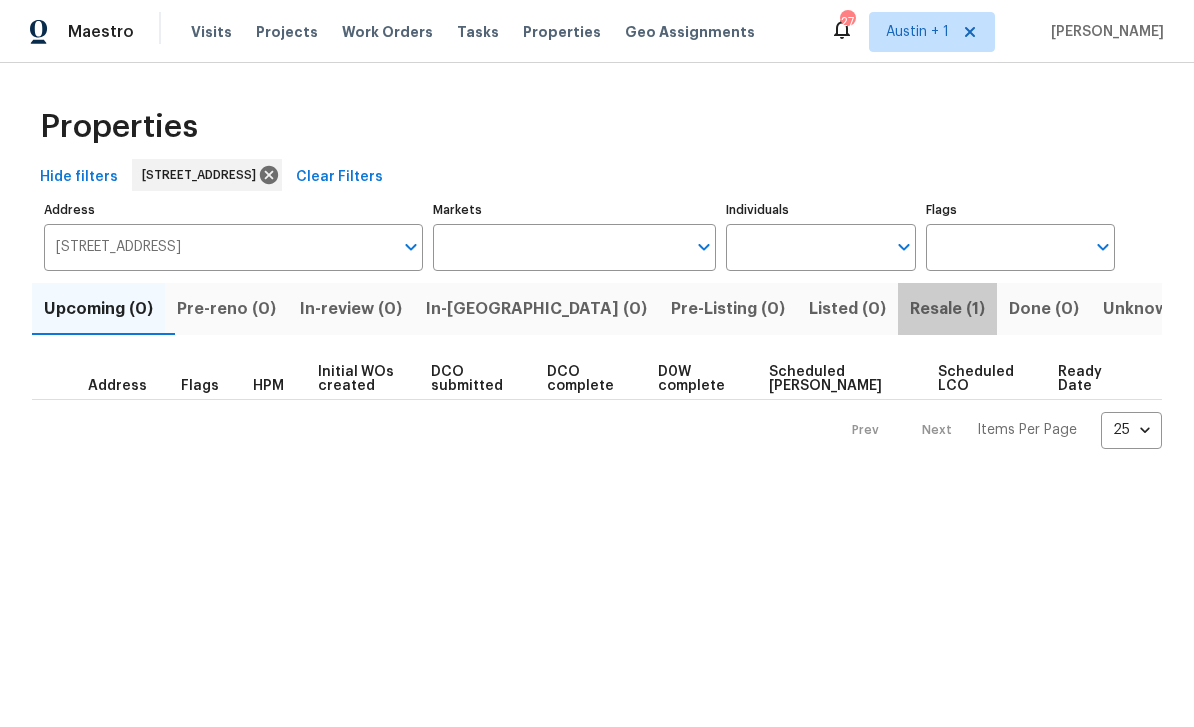 click on "Resale (1)" at bounding box center [947, 309] 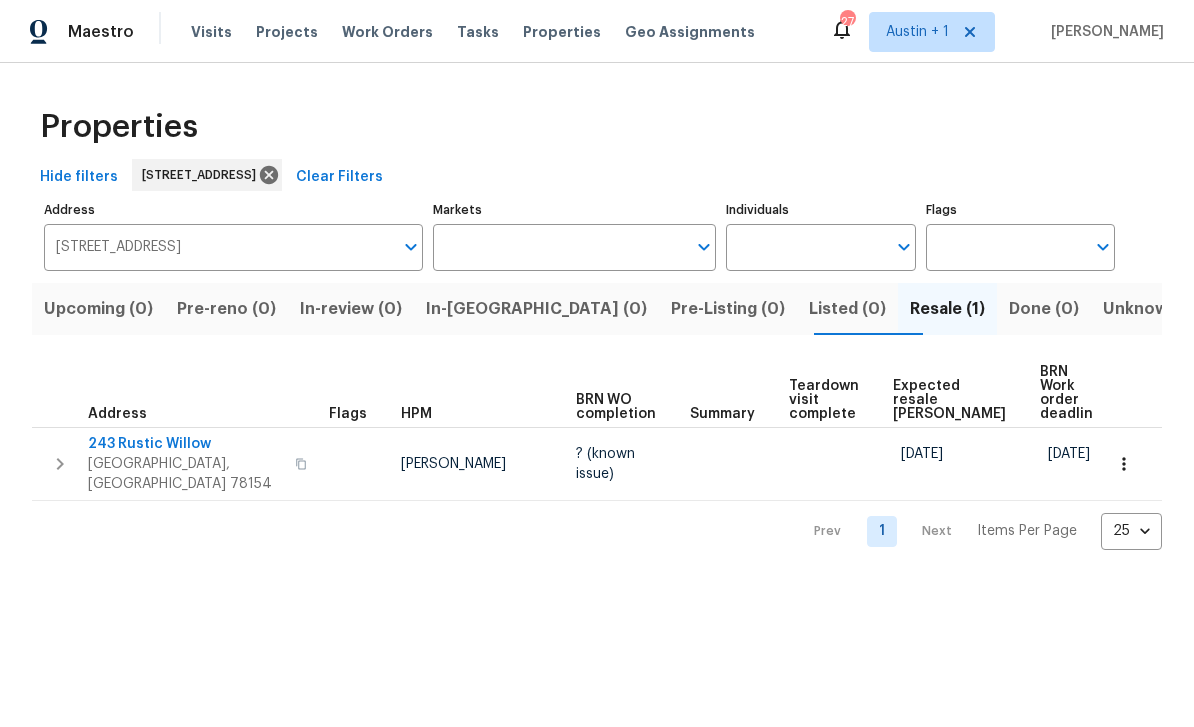click on "Schertz, TX 78154" at bounding box center (185, 474) 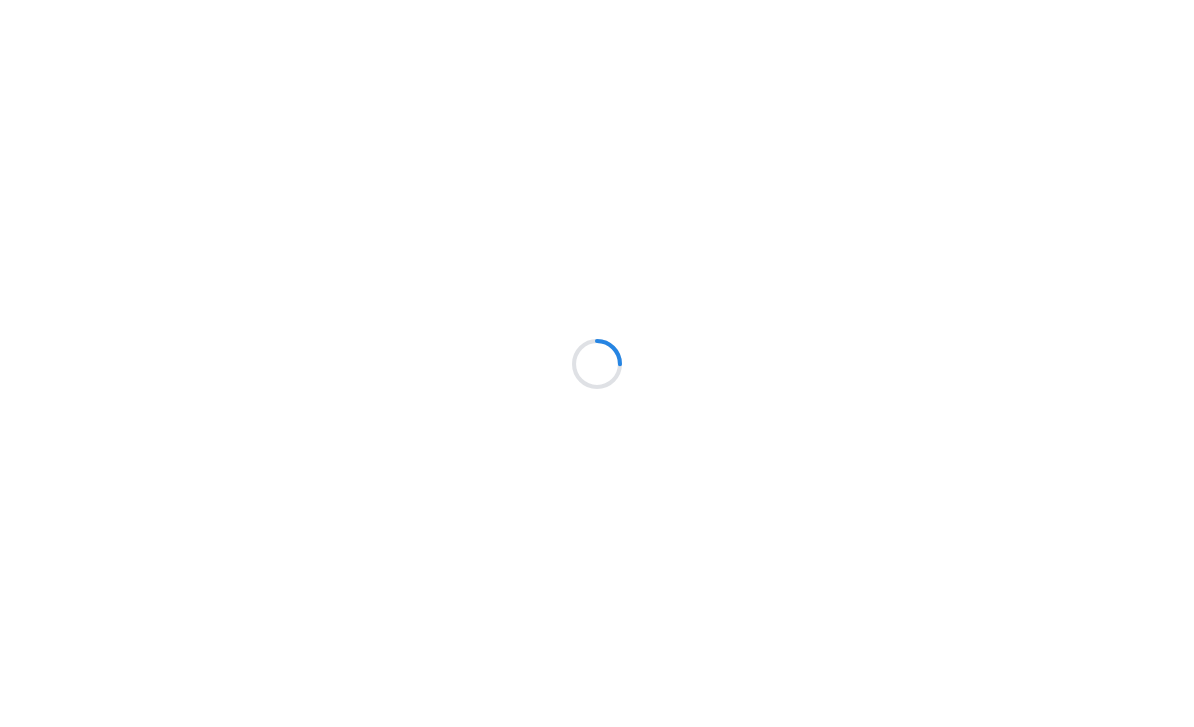 scroll, scrollTop: 0, scrollLeft: 0, axis: both 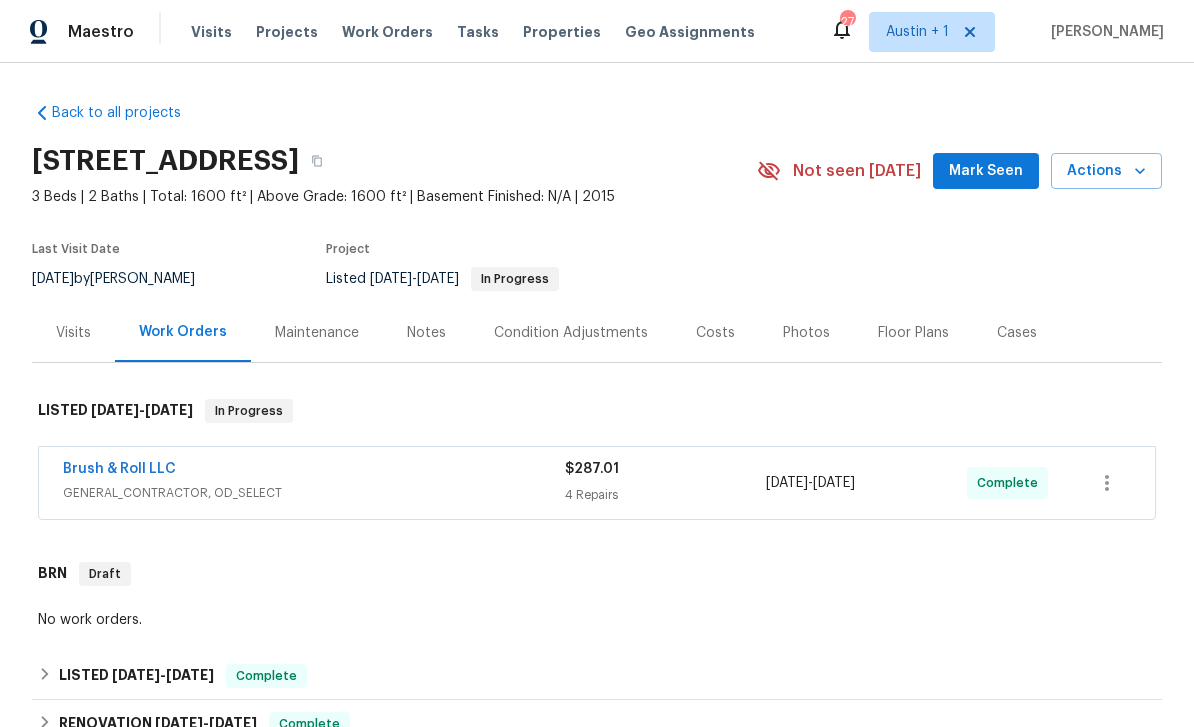 click on "Visits" at bounding box center [73, 333] 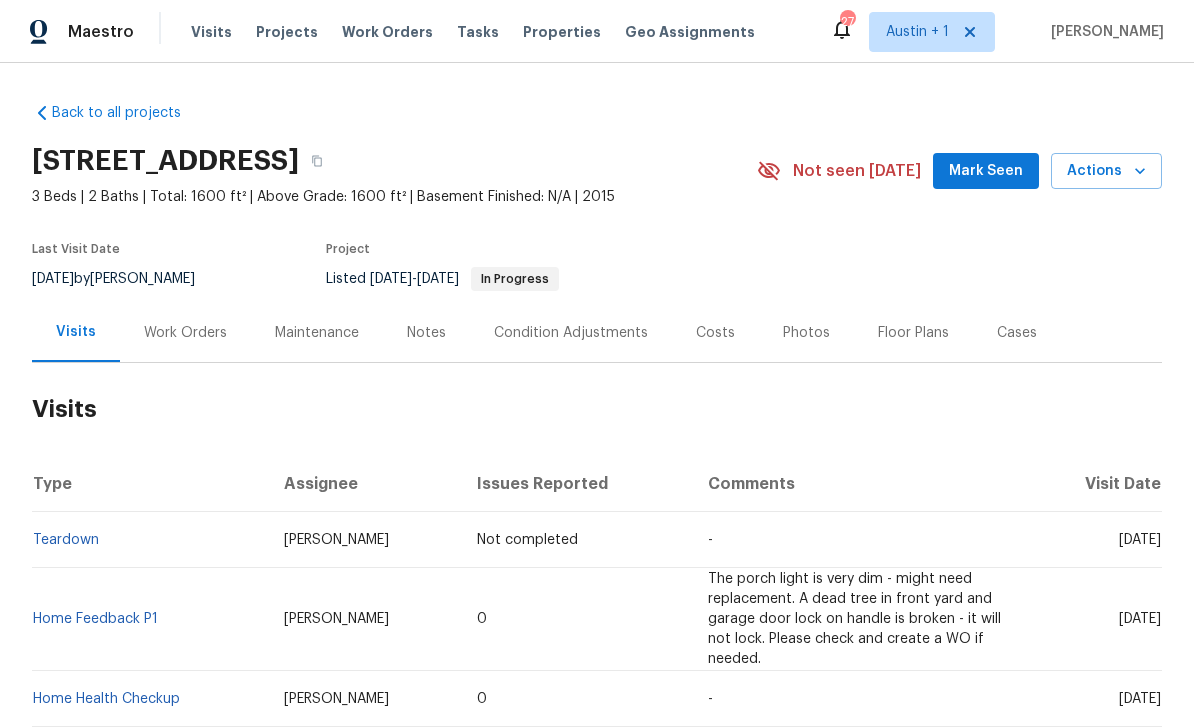 click on "Notes" at bounding box center (426, 332) 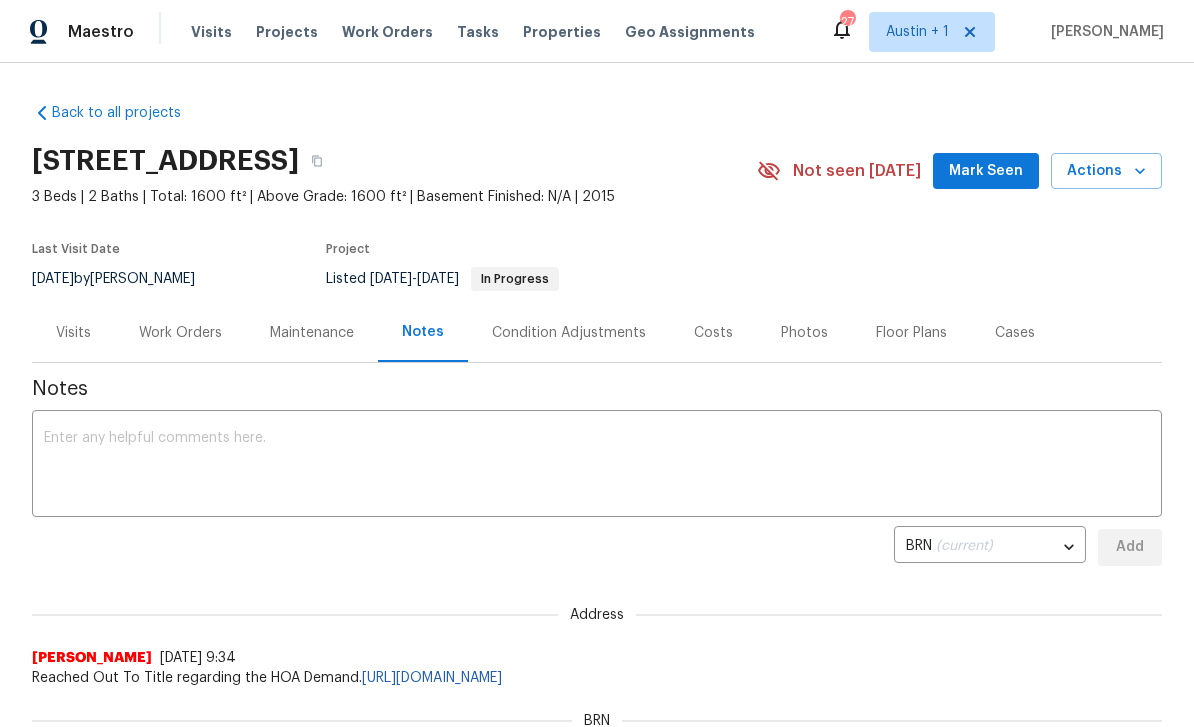 scroll, scrollTop: 0, scrollLeft: 0, axis: both 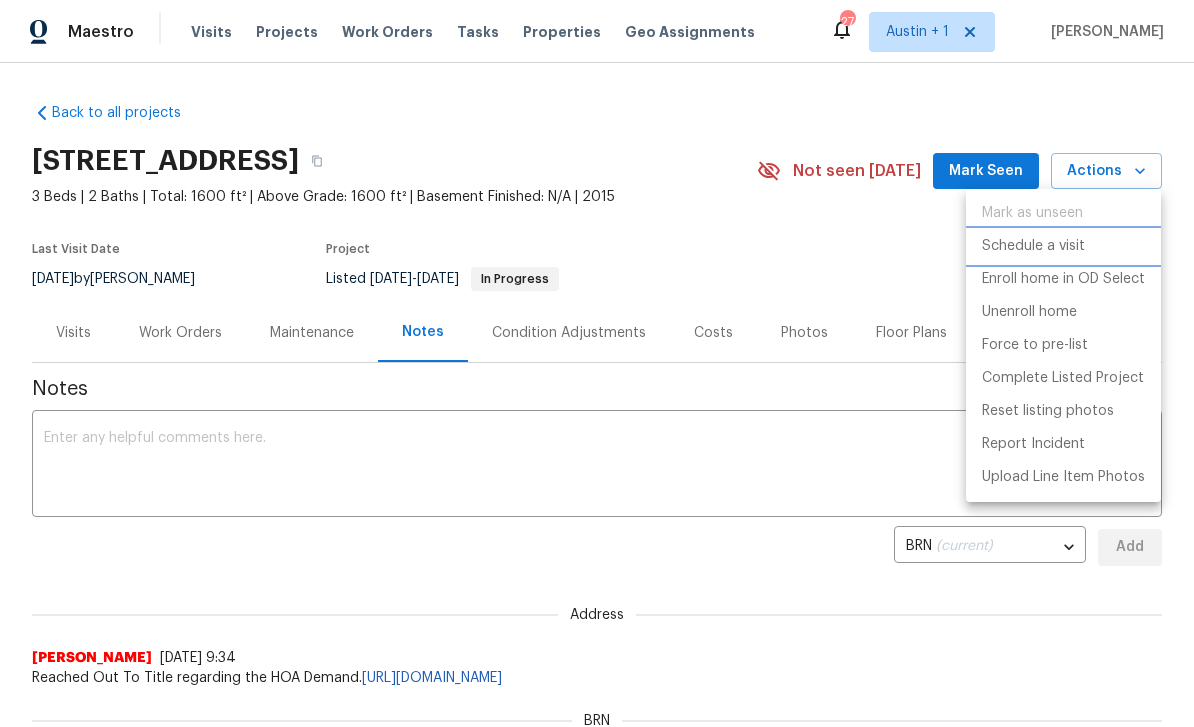 click on "Schedule a visit" at bounding box center [1063, 246] 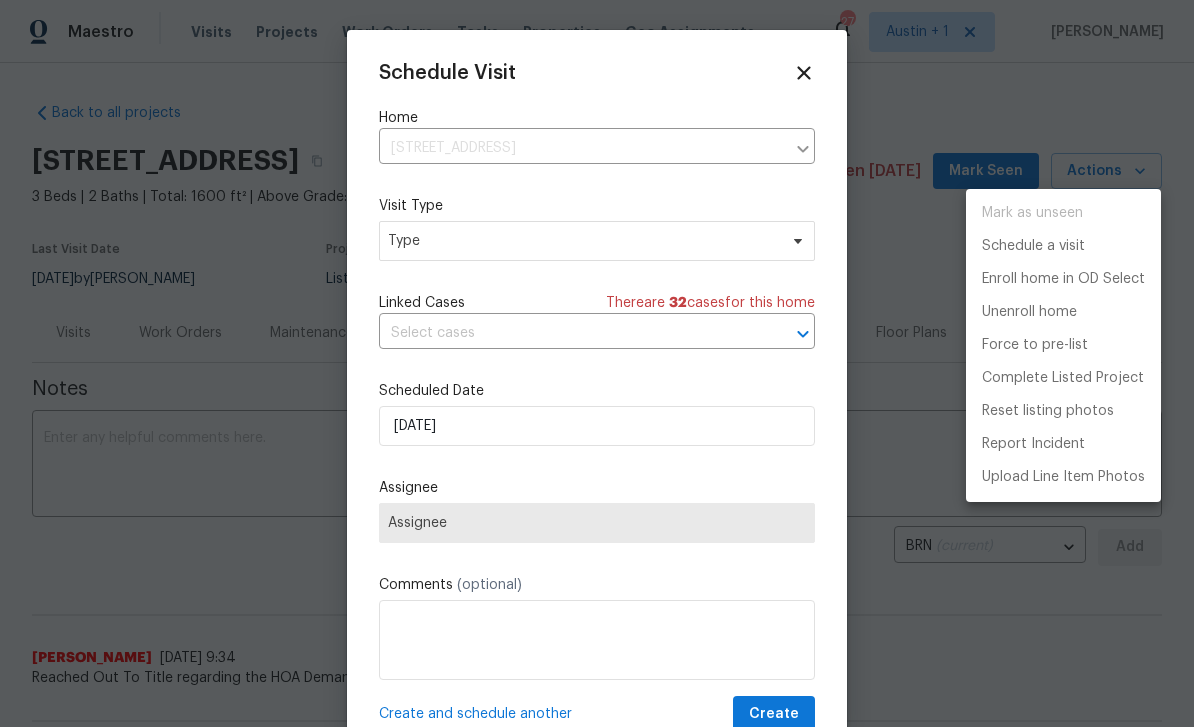 click at bounding box center (597, 363) 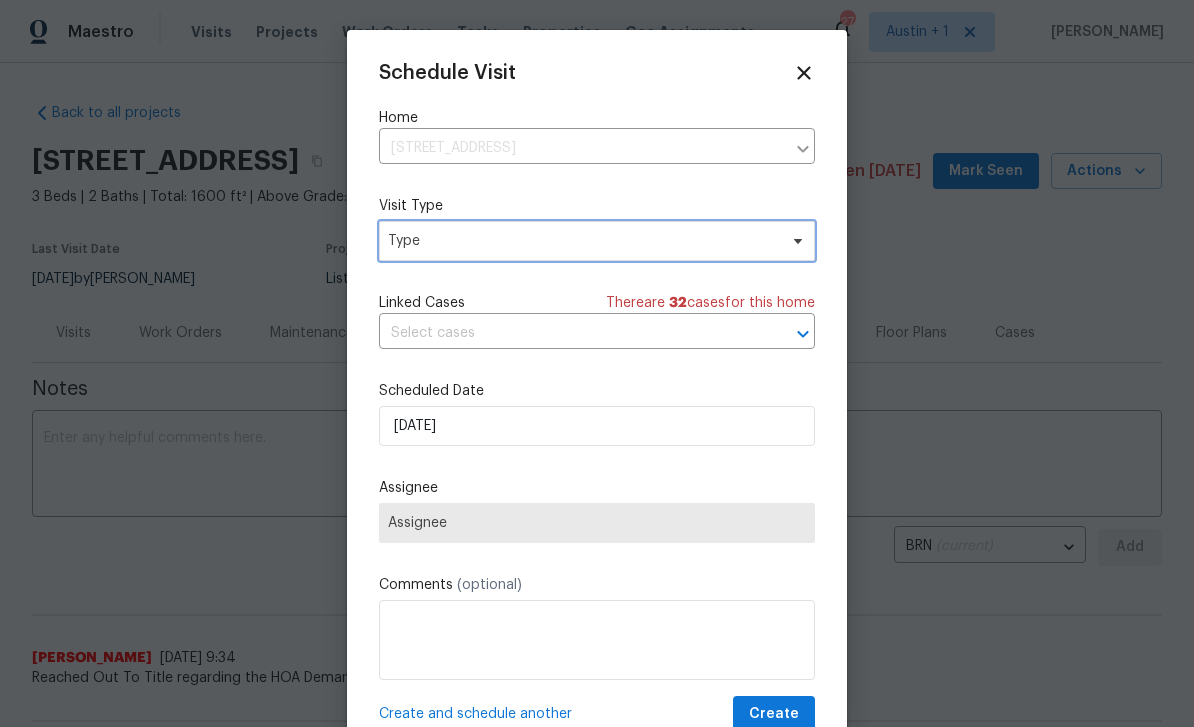 click on "Type" at bounding box center (582, 241) 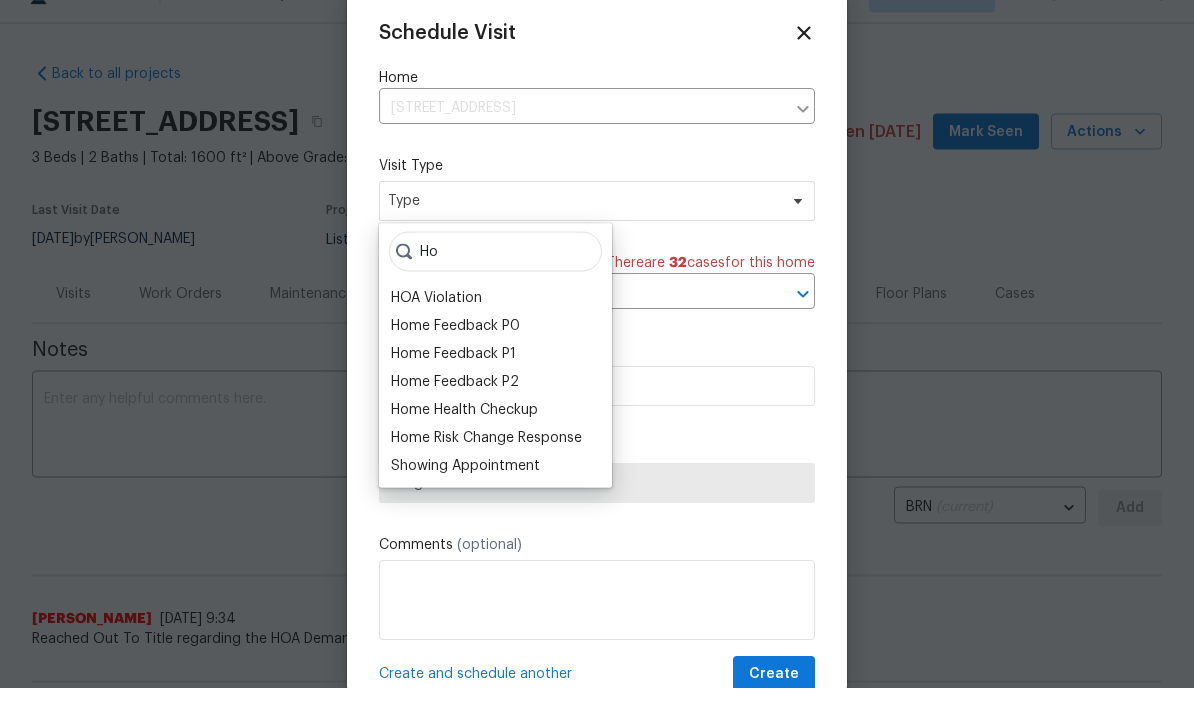 type on "H" 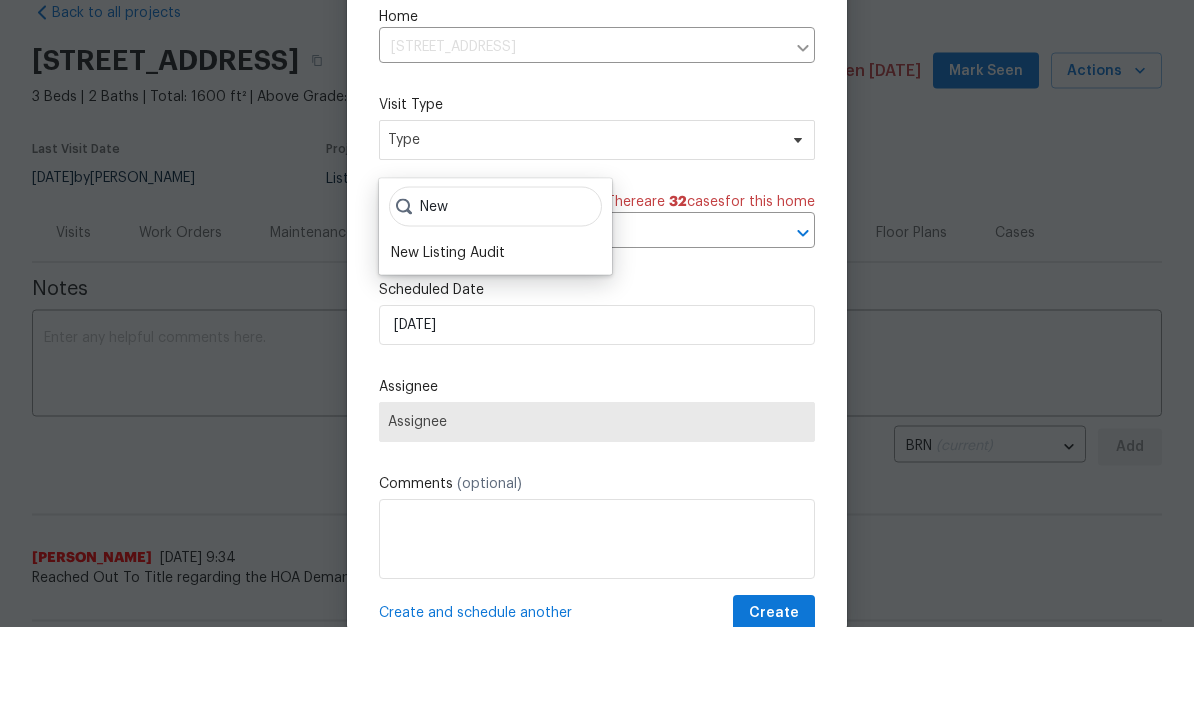 type on "New" 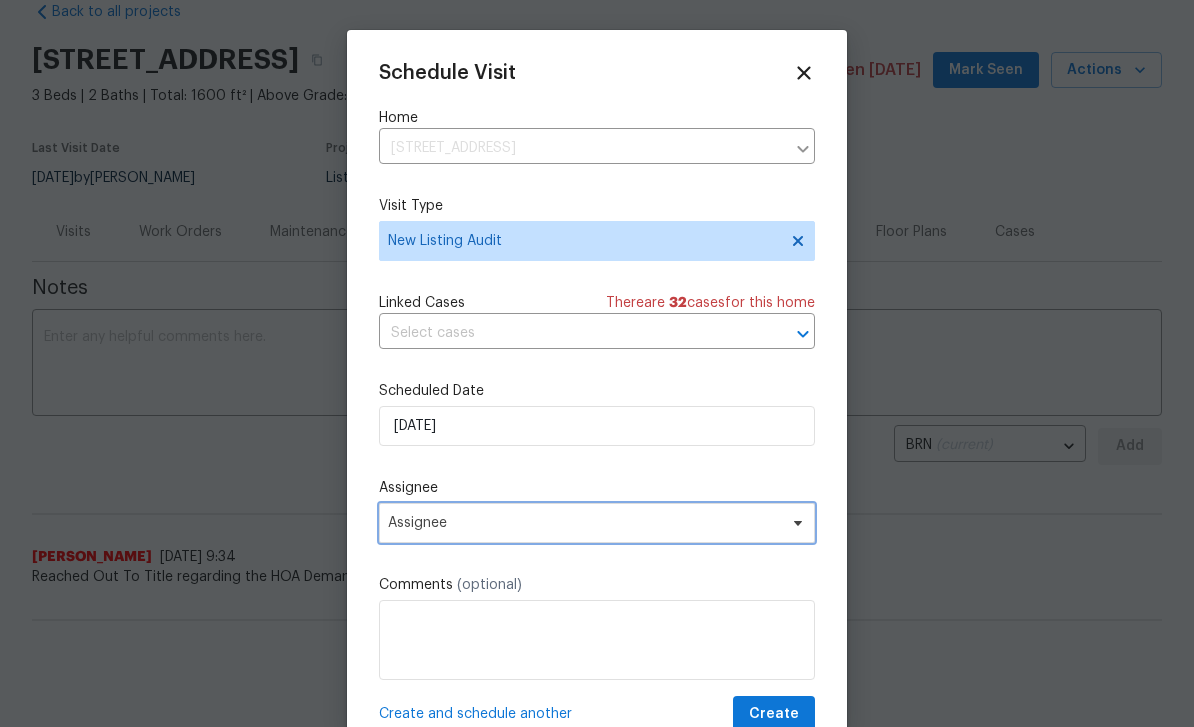 click on "Assignee" at bounding box center [584, 523] 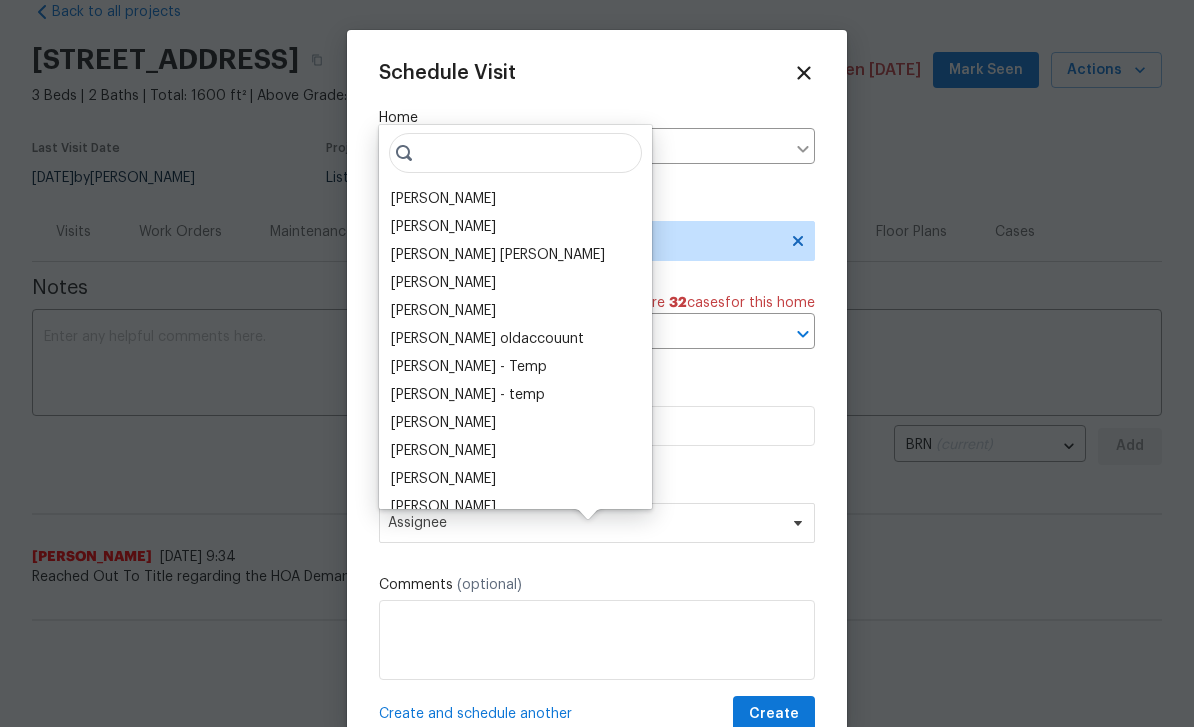 scroll, scrollTop: 100, scrollLeft: 0, axis: vertical 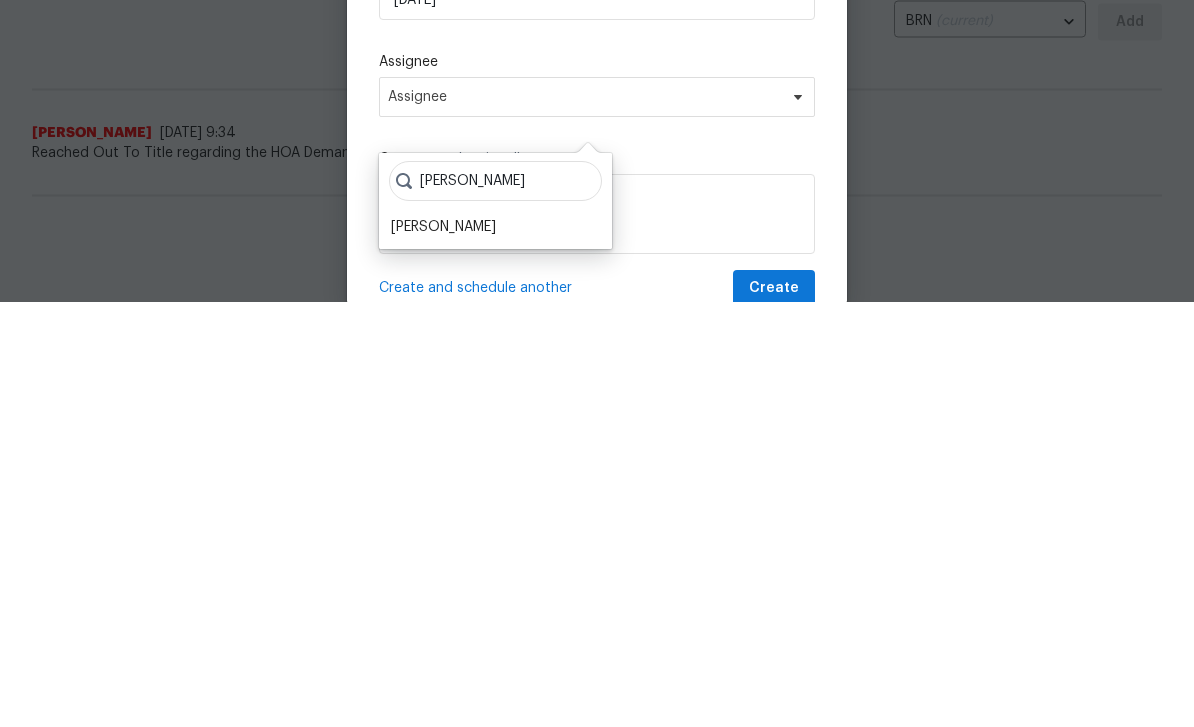 type on "Sheila" 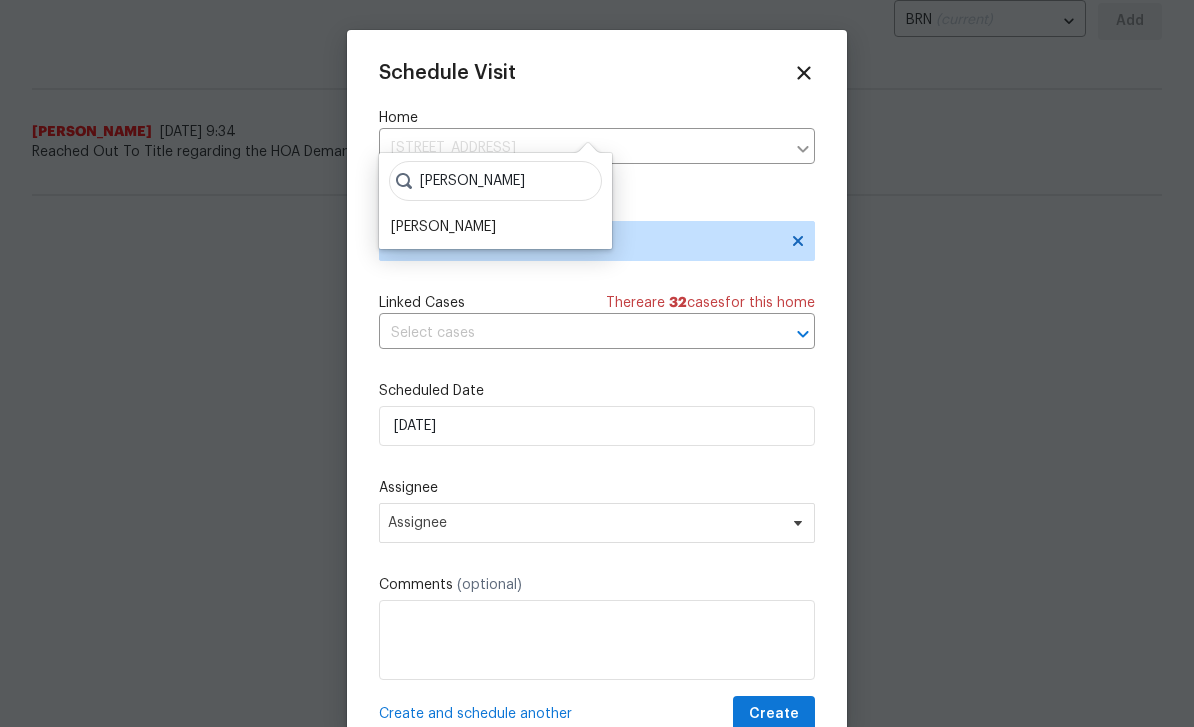 click on "[PERSON_NAME]" at bounding box center [443, 227] 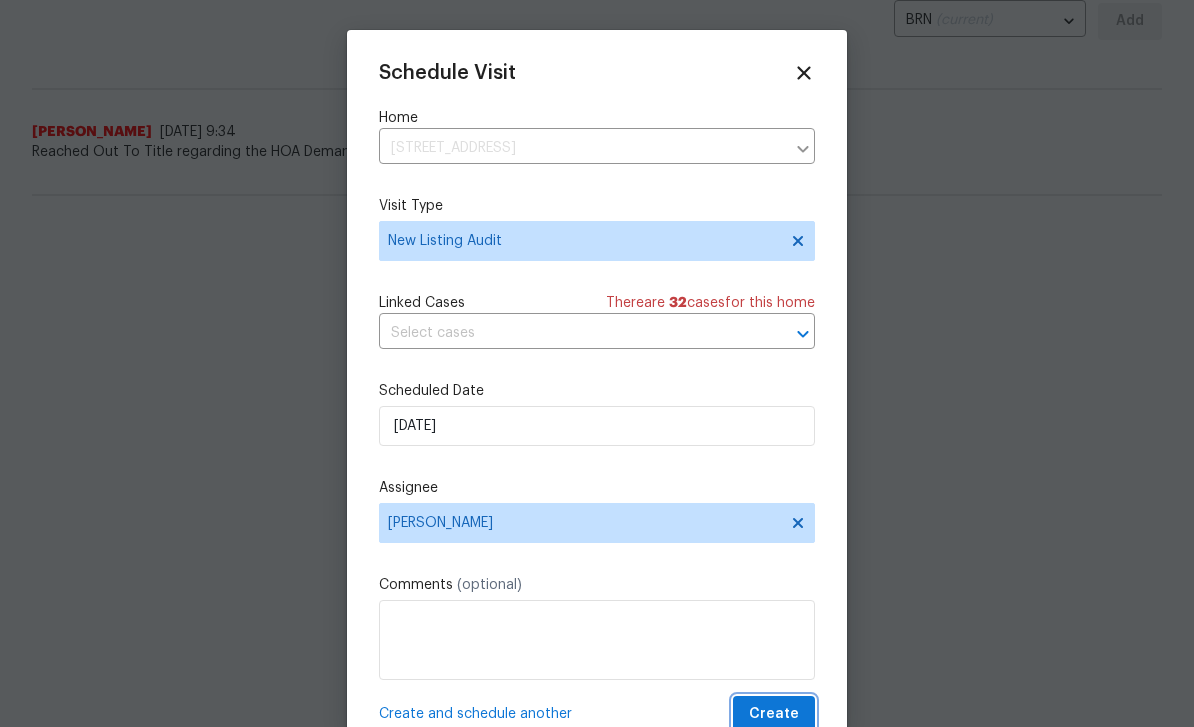 click on "Create" at bounding box center [774, 714] 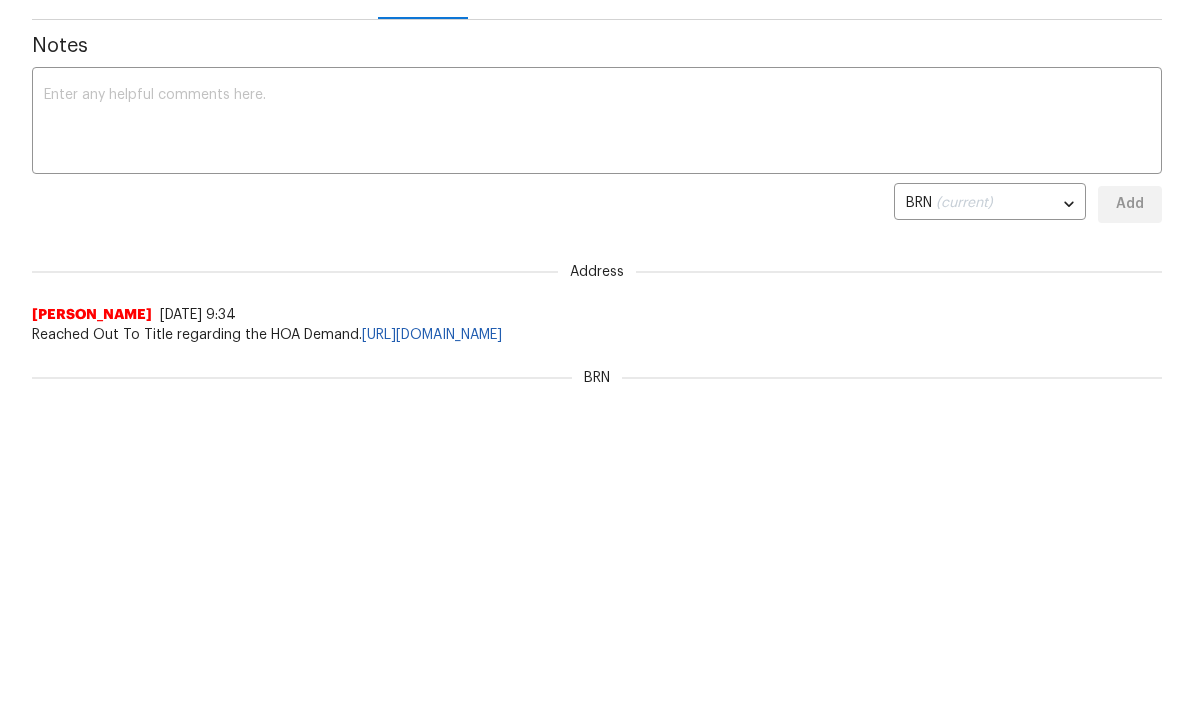scroll, scrollTop: 0, scrollLeft: 0, axis: both 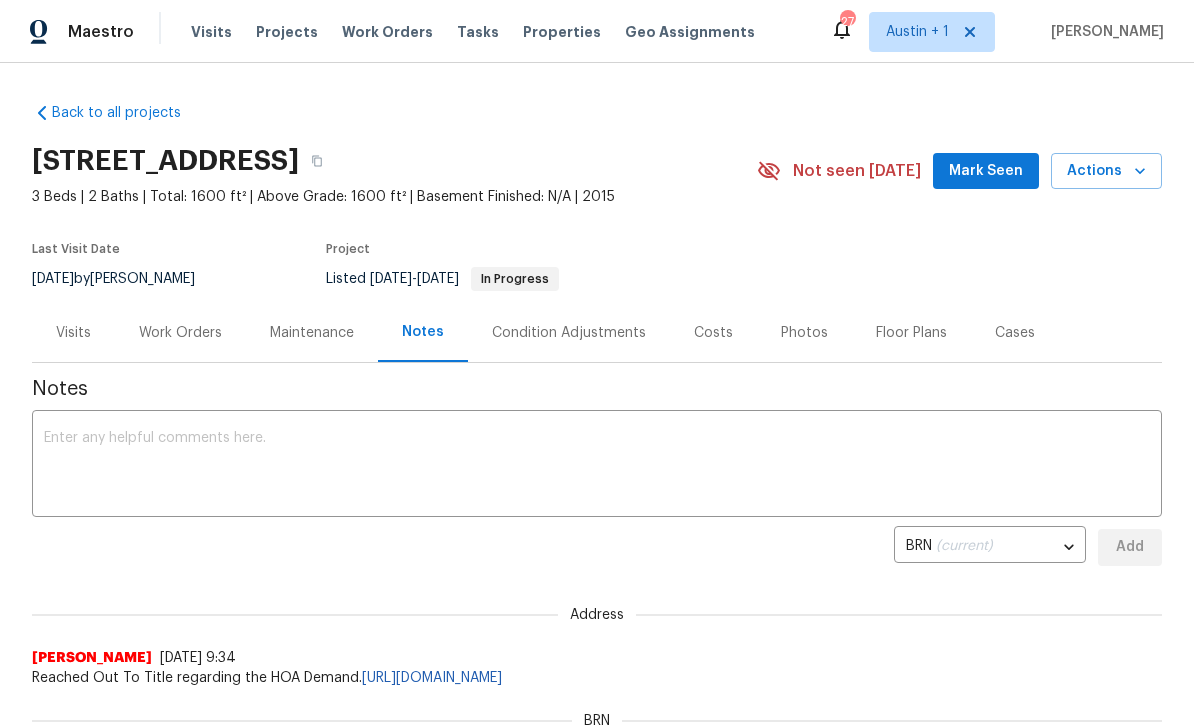 click on "Mark Seen" at bounding box center (986, 171) 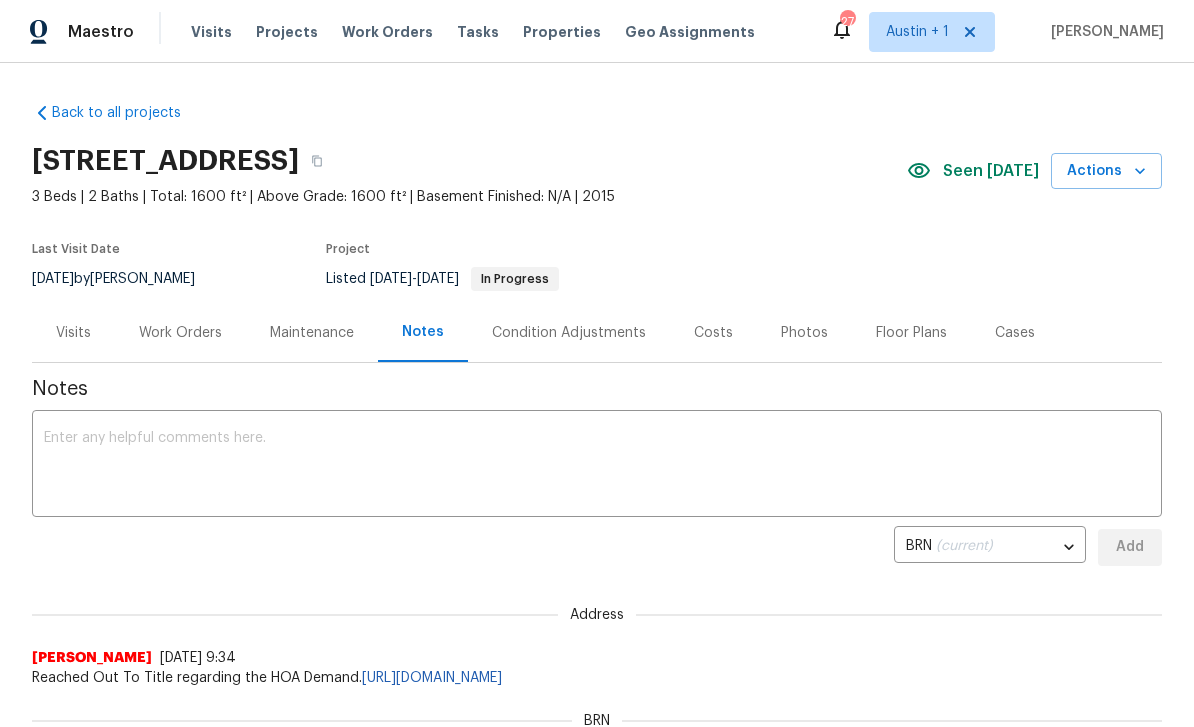 click on "Properties" at bounding box center [562, 32] 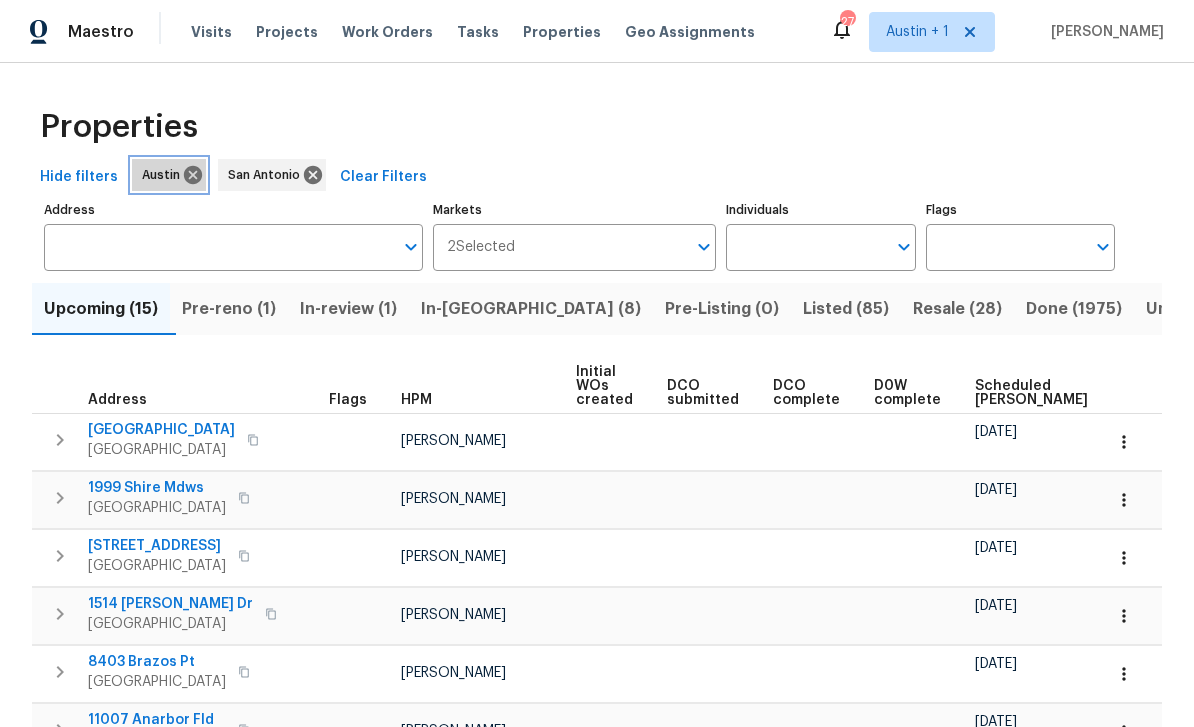 click 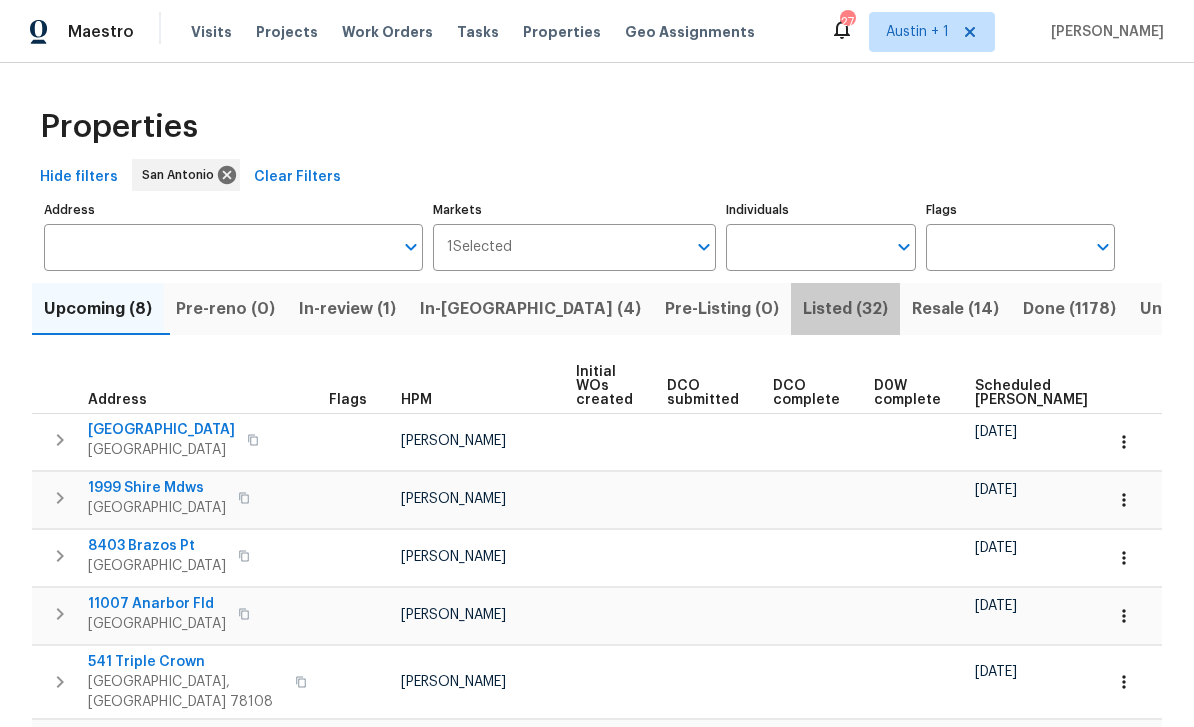 click on "Listed (32)" at bounding box center (845, 309) 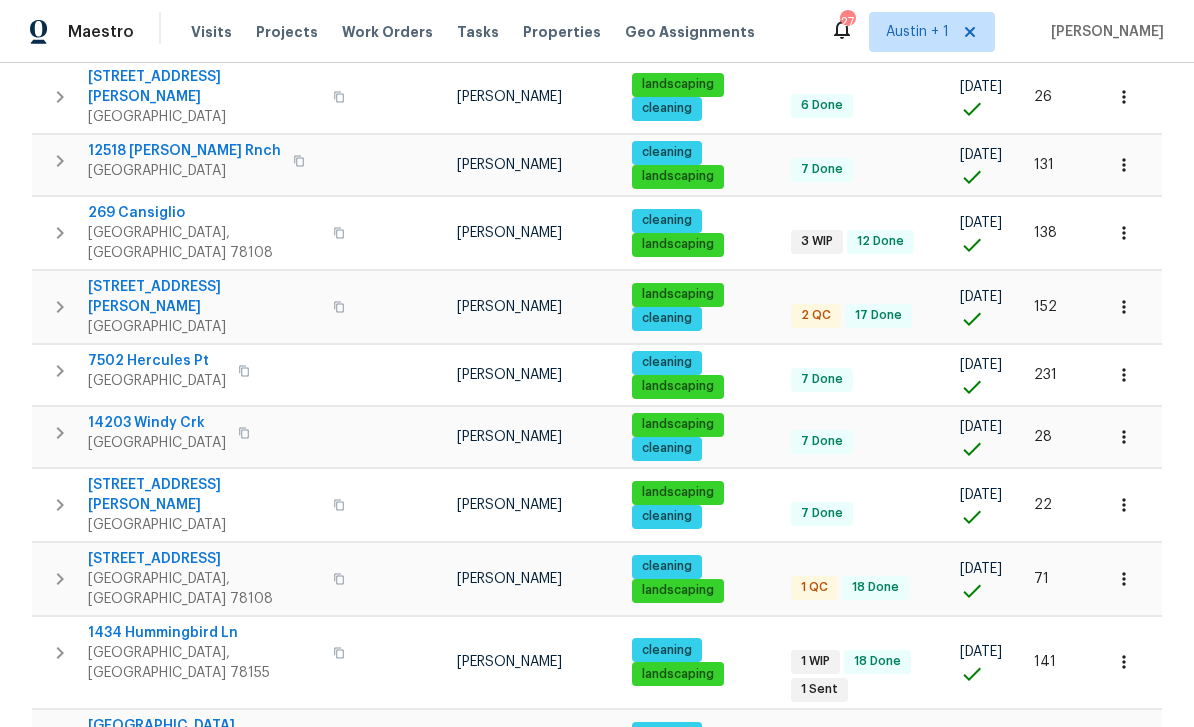 scroll, scrollTop: 1268, scrollLeft: 0, axis: vertical 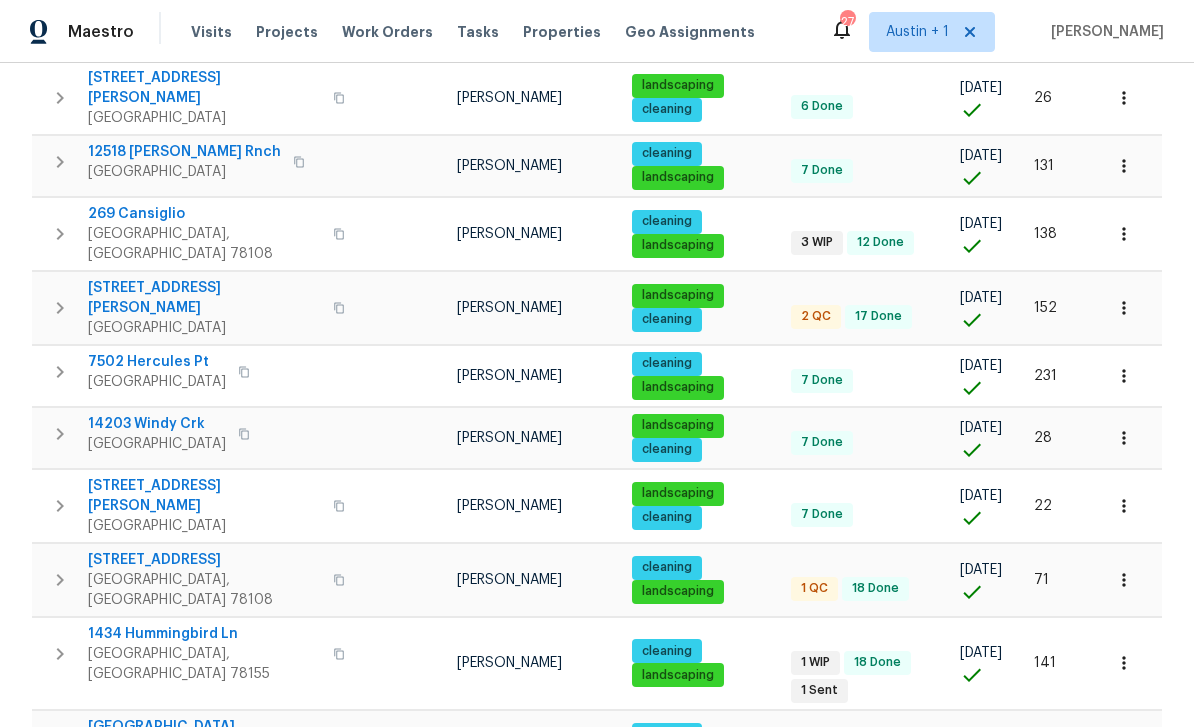 click on "Schertz, TX 78108" at bounding box center [204, 590] 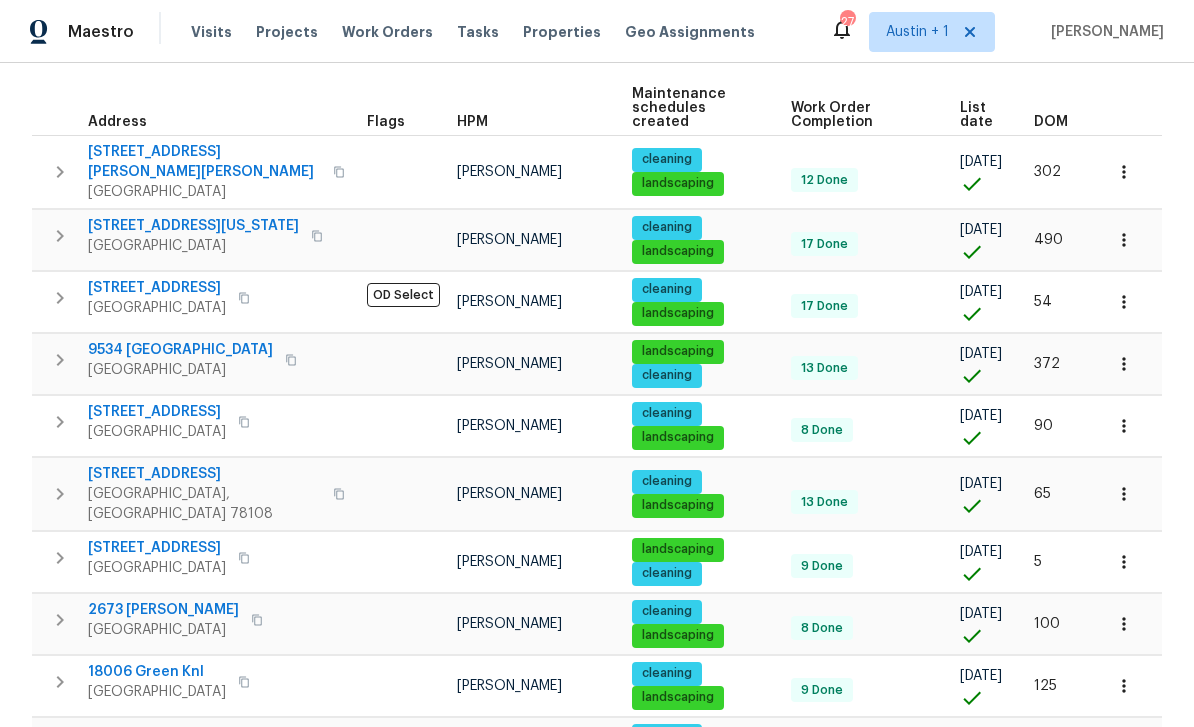 scroll, scrollTop: 277, scrollLeft: 0, axis: vertical 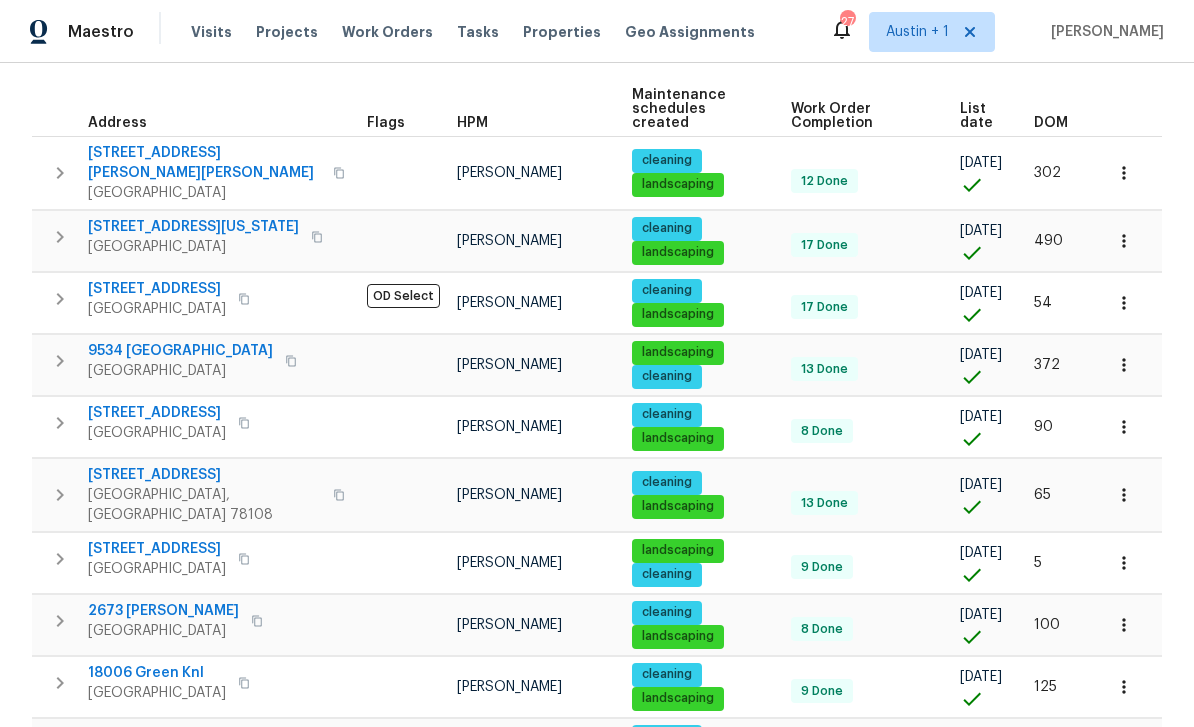 click on "Schertz, TX 78108" at bounding box center [204, 505] 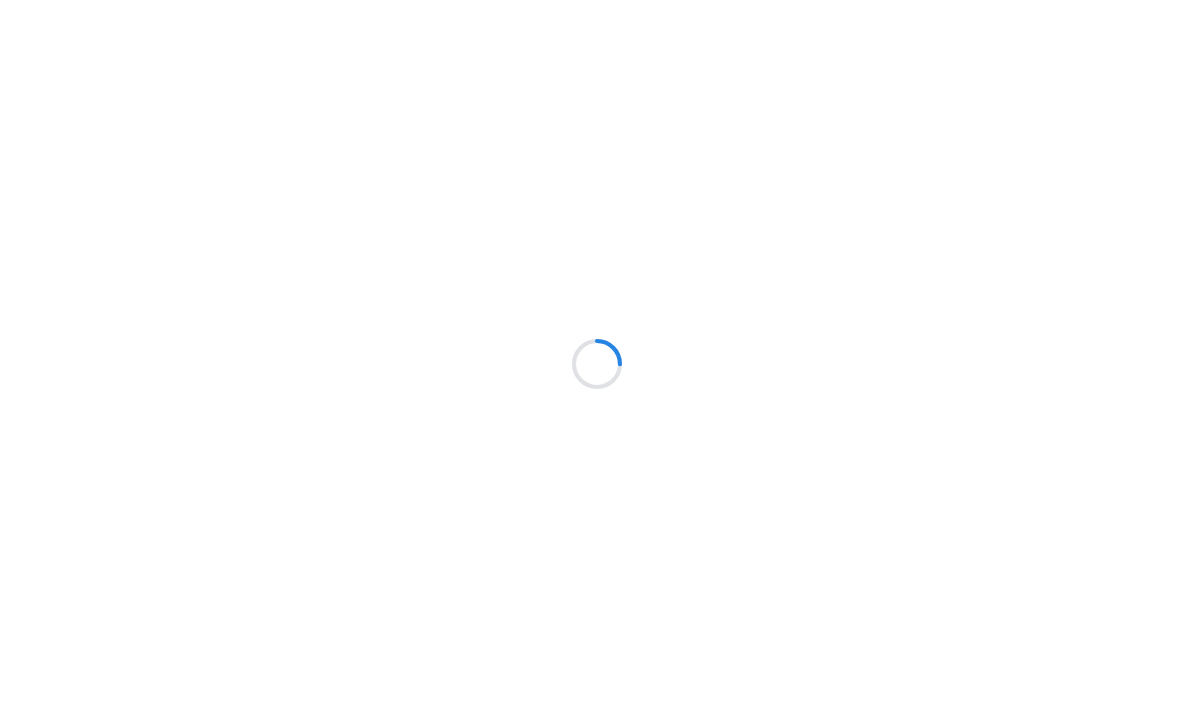 scroll, scrollTop: 0, scrollLeft: 0, axis: both 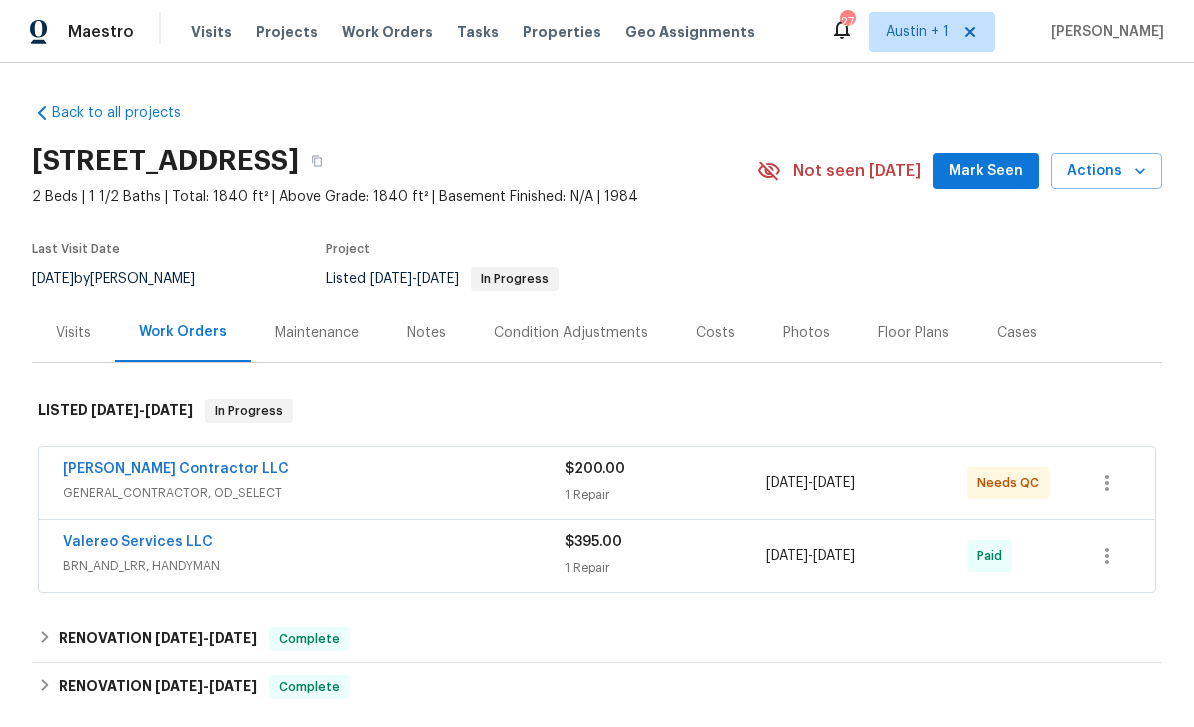 click on "Mark Seen" at bounding box center (986, 171) 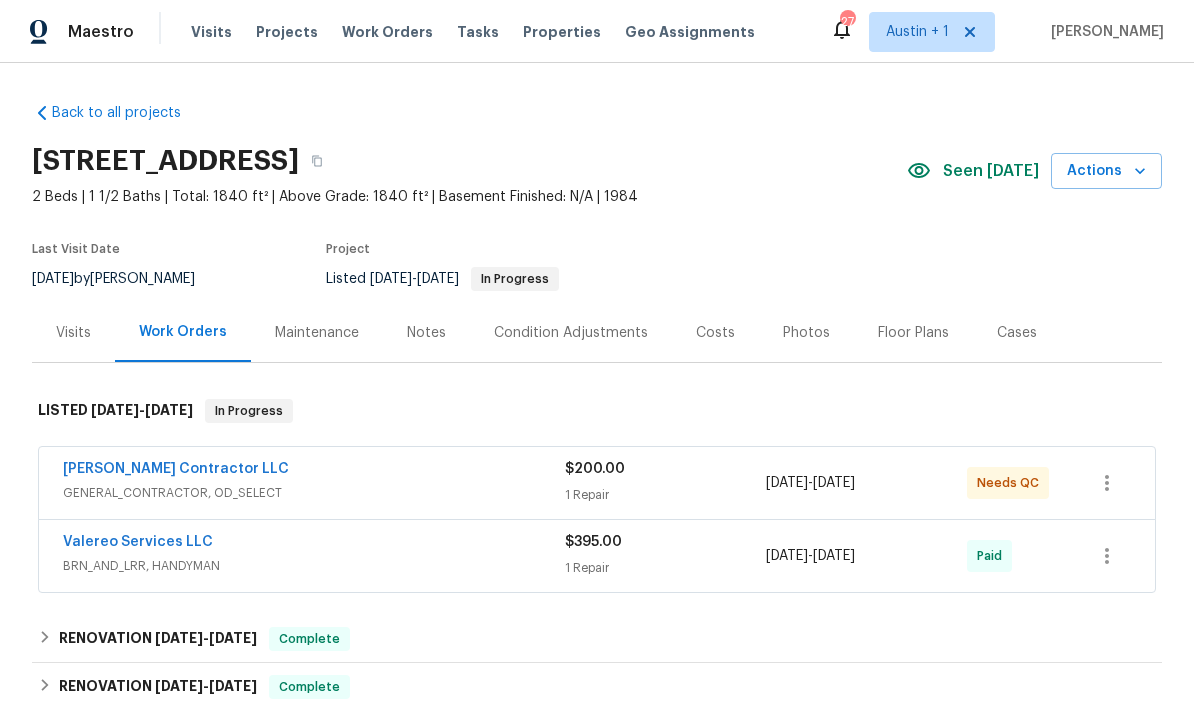 scroll, scrollTop: 0, scrollLeft: 0, axis: both 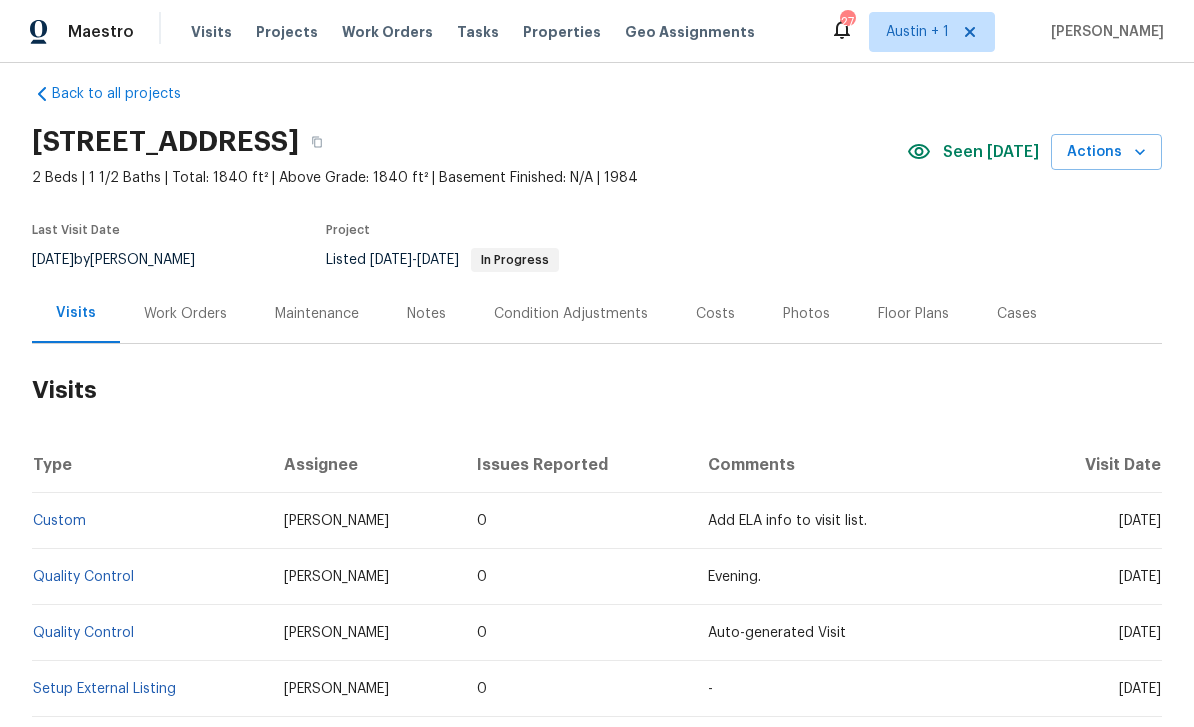 click 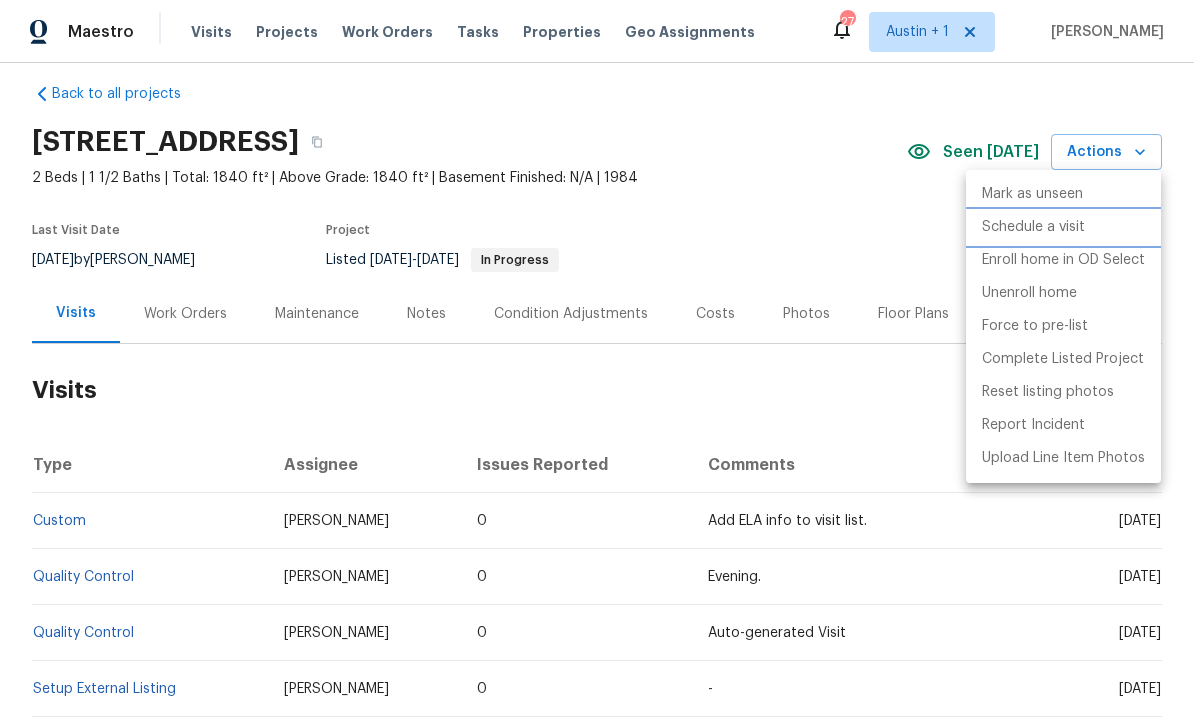 click on "Schedule a visit" at bounding box center (1033, 227) 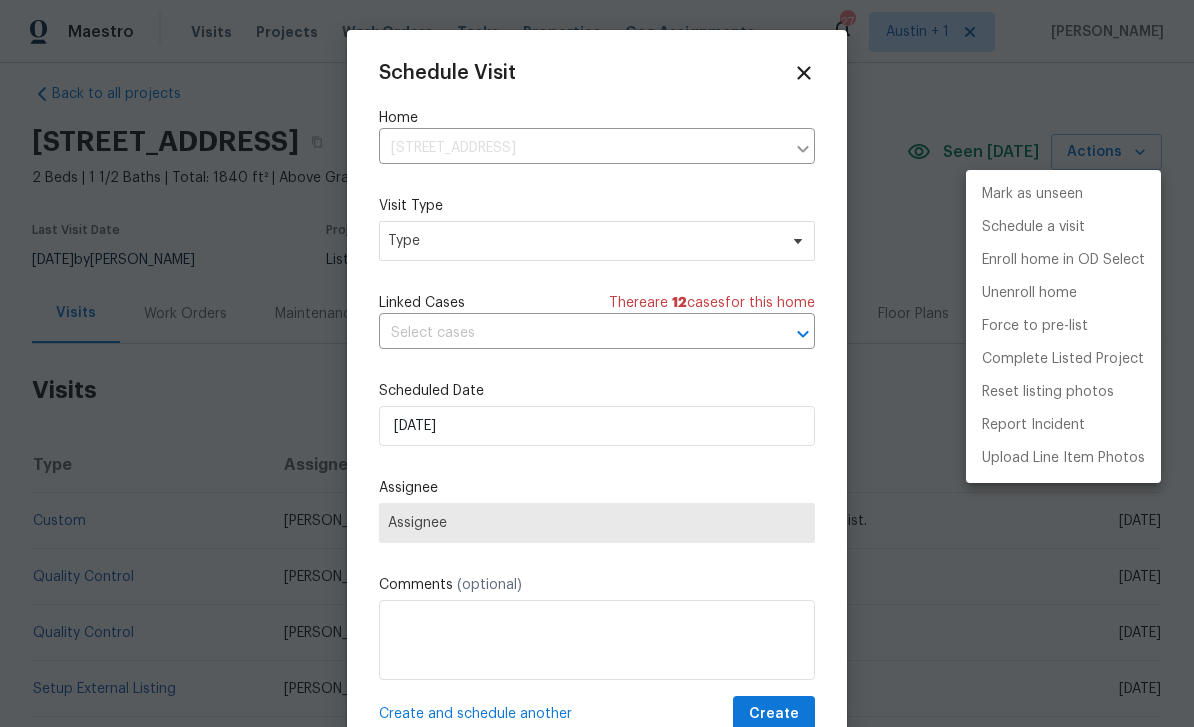 click at bounding box center (597, 363) 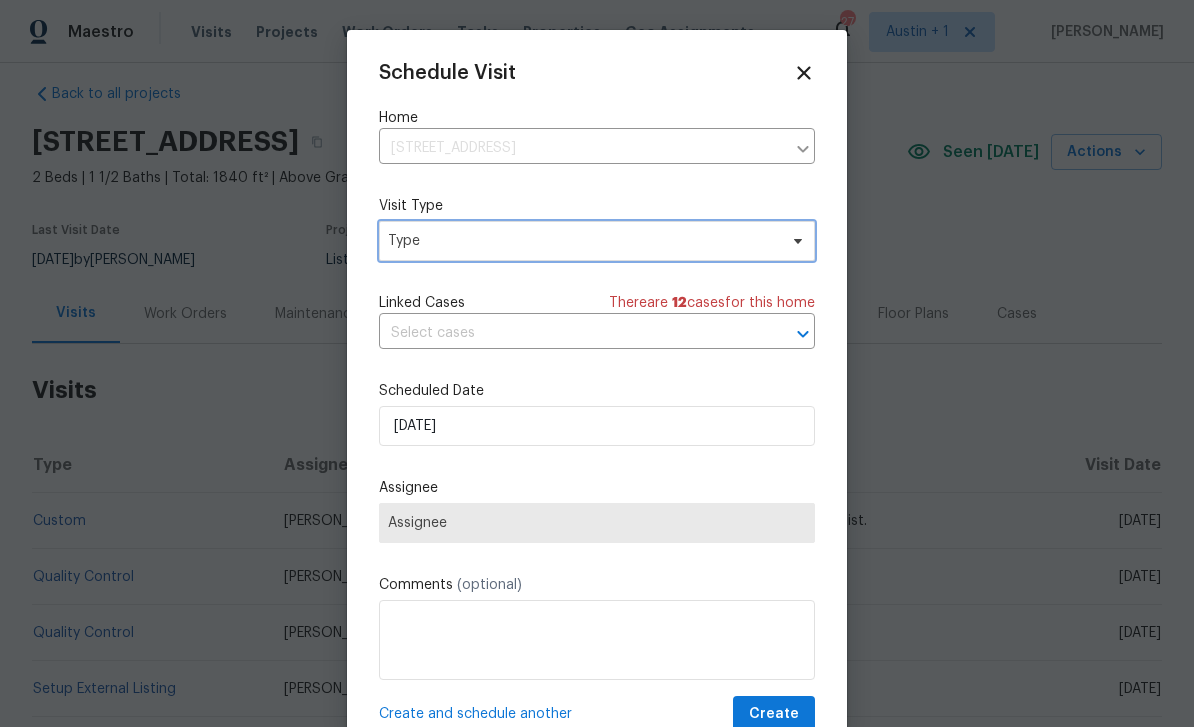 click on "Type" at bounding box center (582, 241) 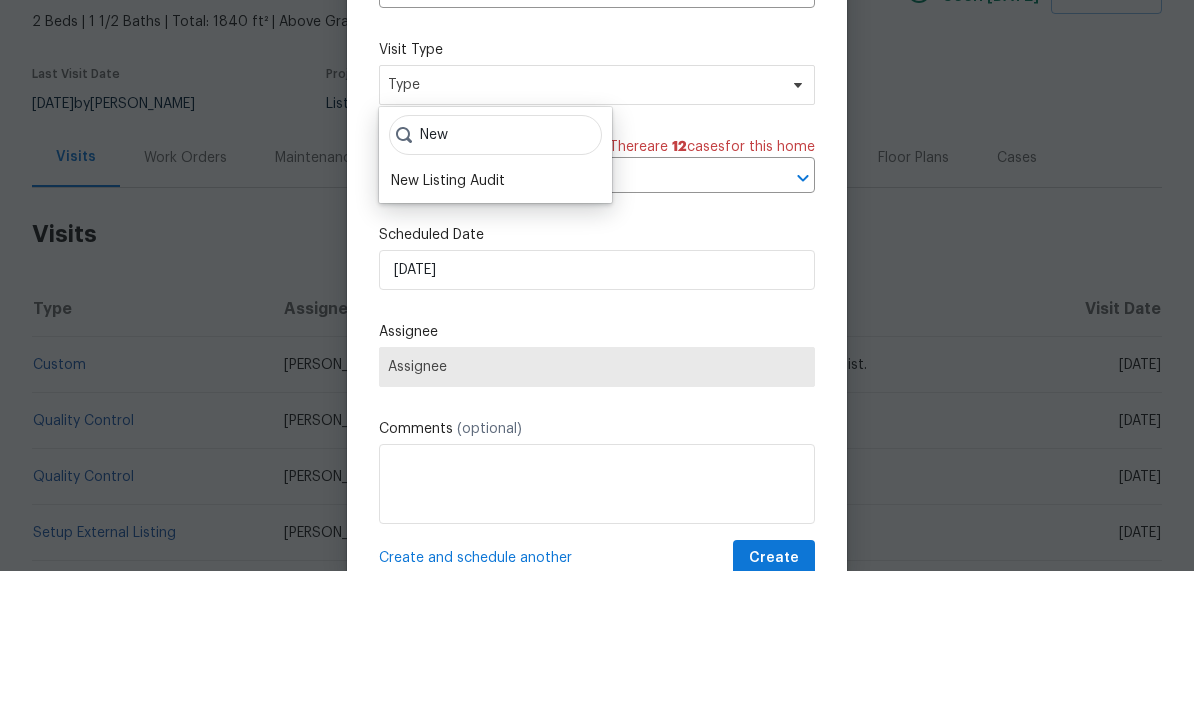 type on "New" 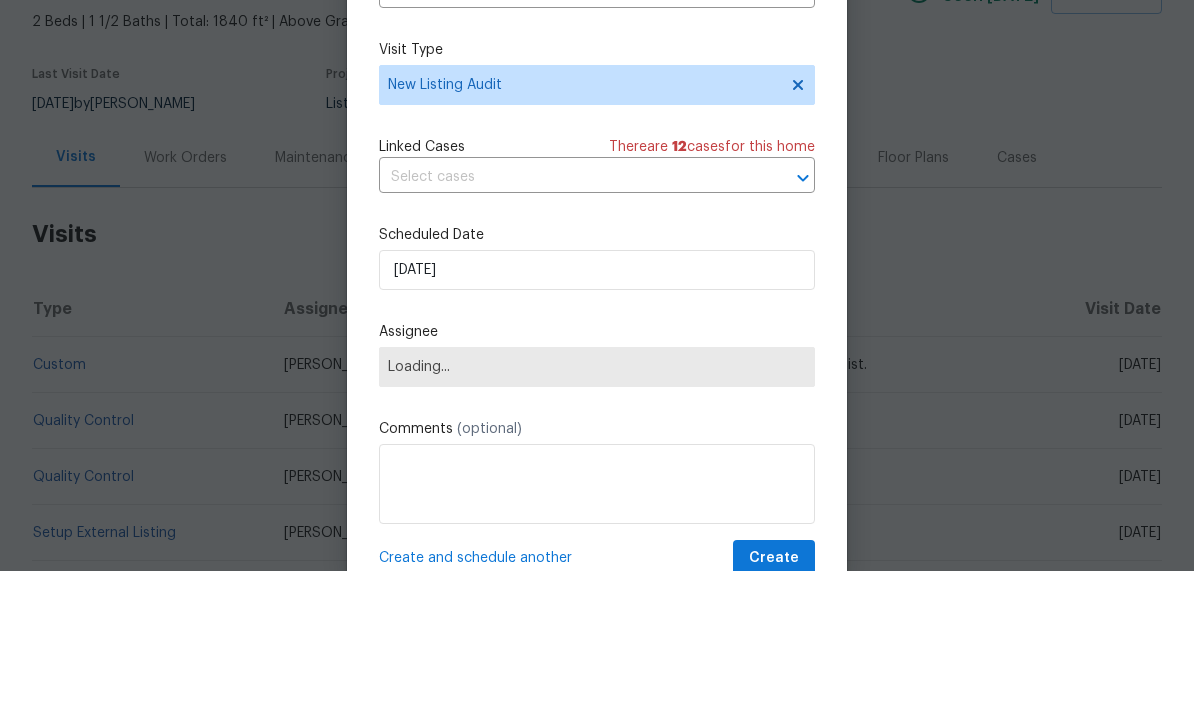 scroll, scrollTop: 64, scrollLeft: 0, axis: vertical 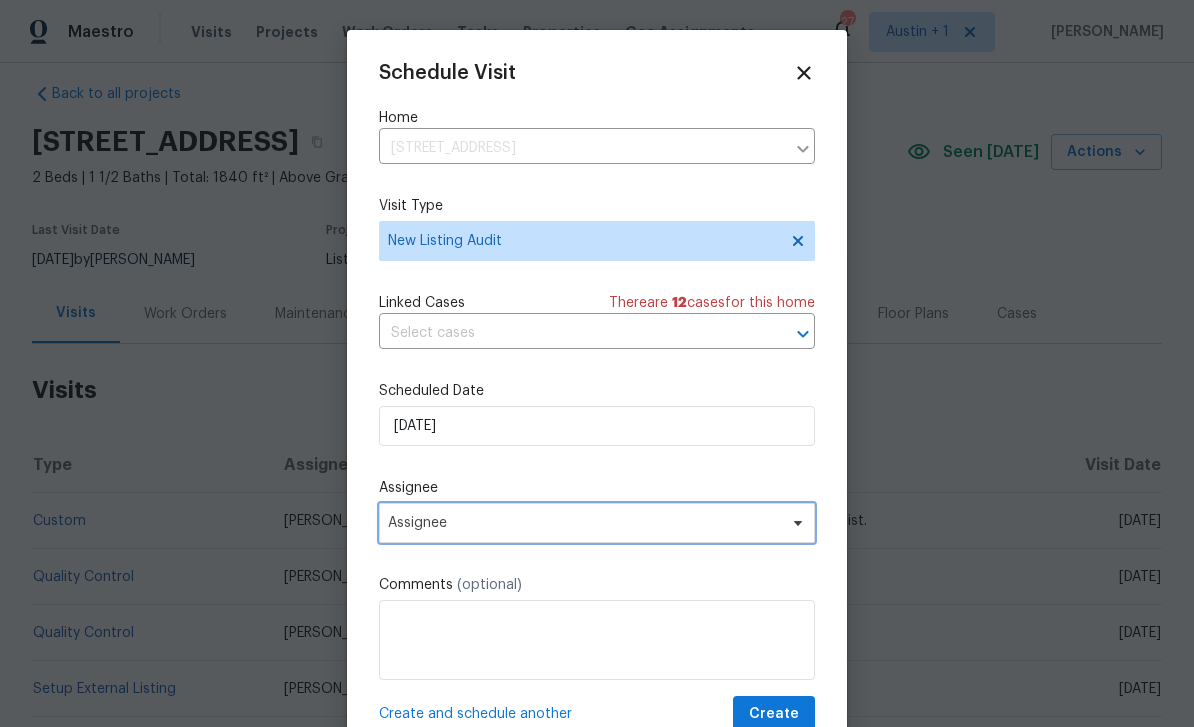 click on "Assignee" at bounding box center [584, 523] 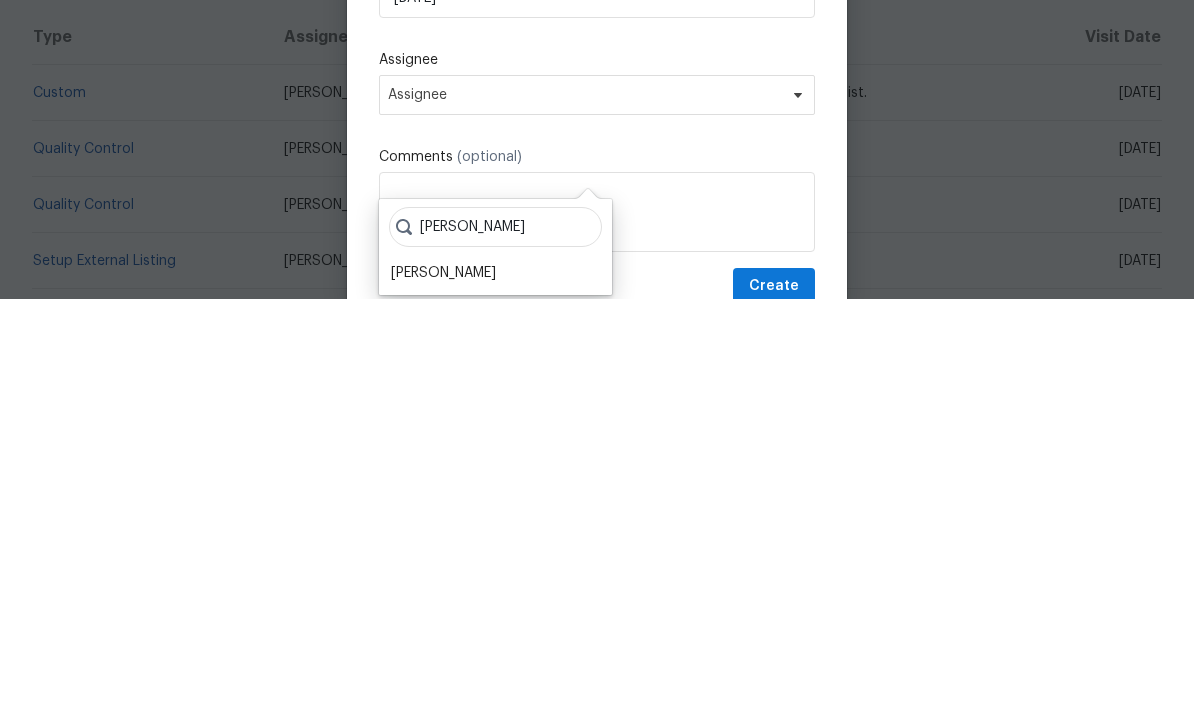 type on "Sheila" 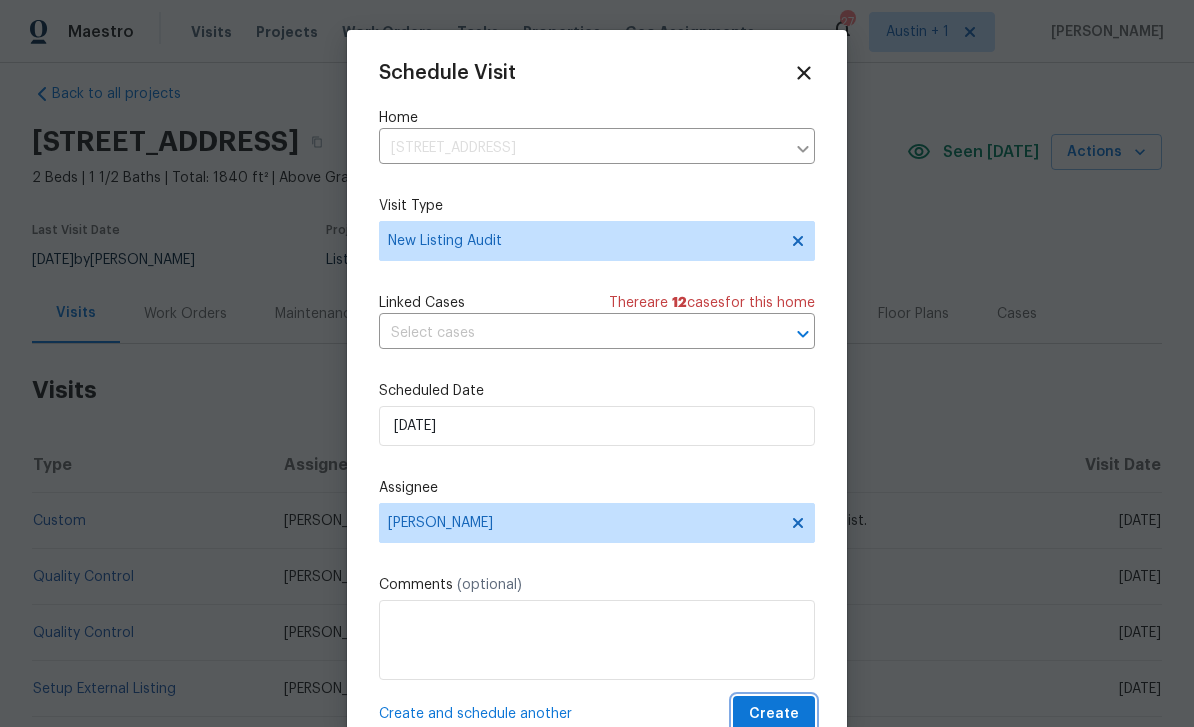 click on "Create" at bounding box center (774, 714) 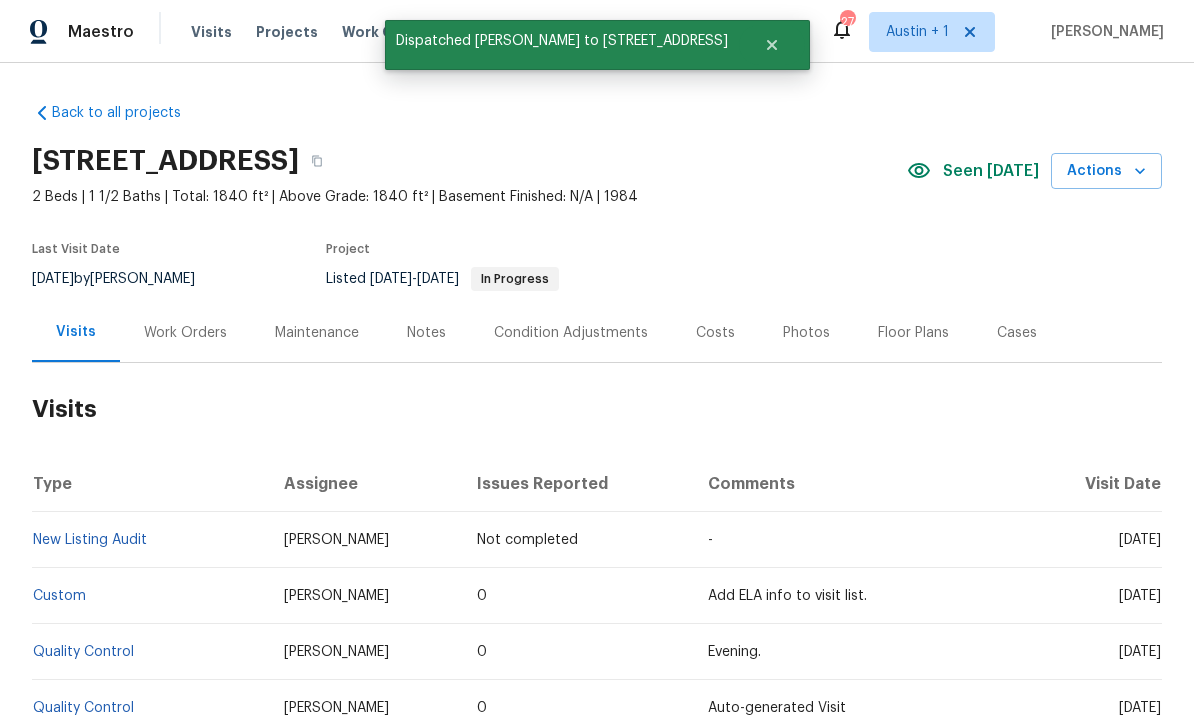 scroll, scrollTop: 0, scrollLeft: 0, axis: both 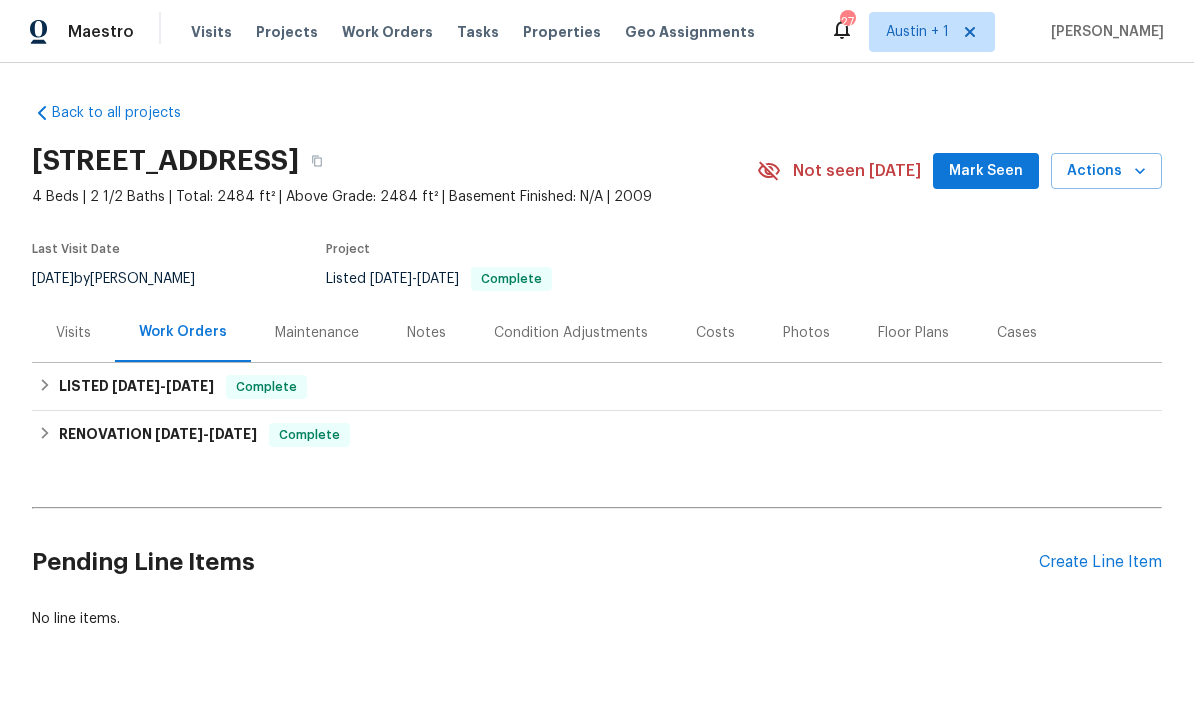click on "Mark Seen" at bounding box center [986, 171] 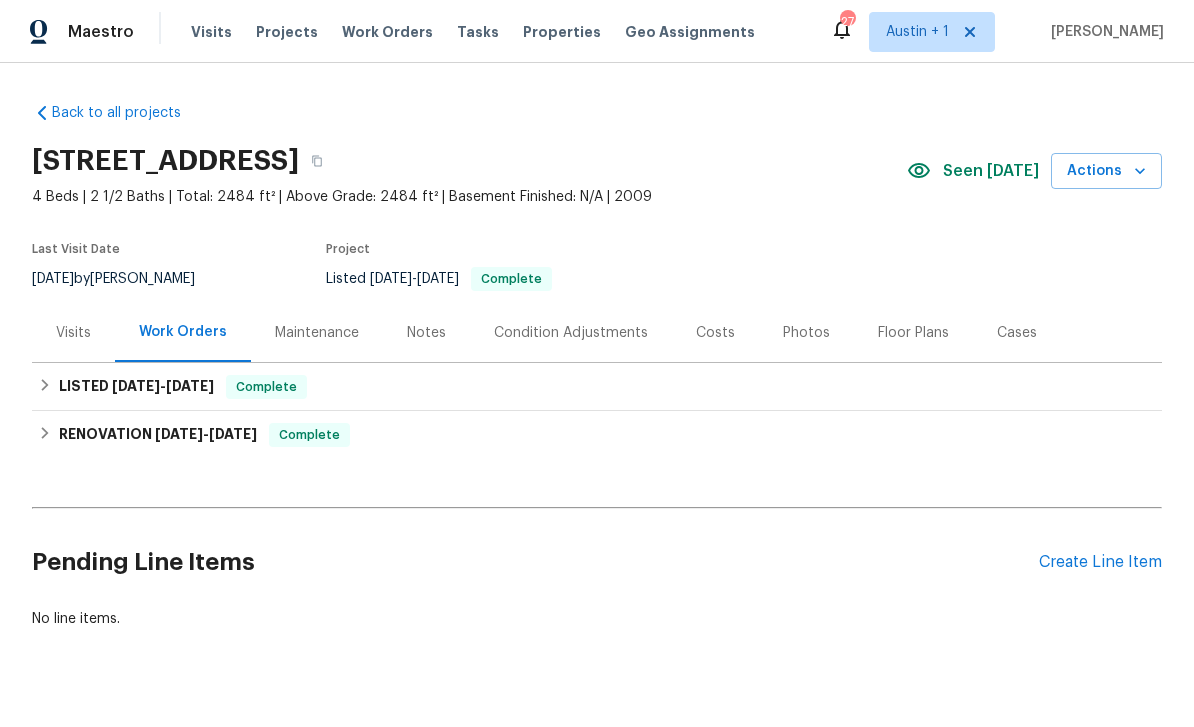 click on "Visits" at bounding box center [73, 332] 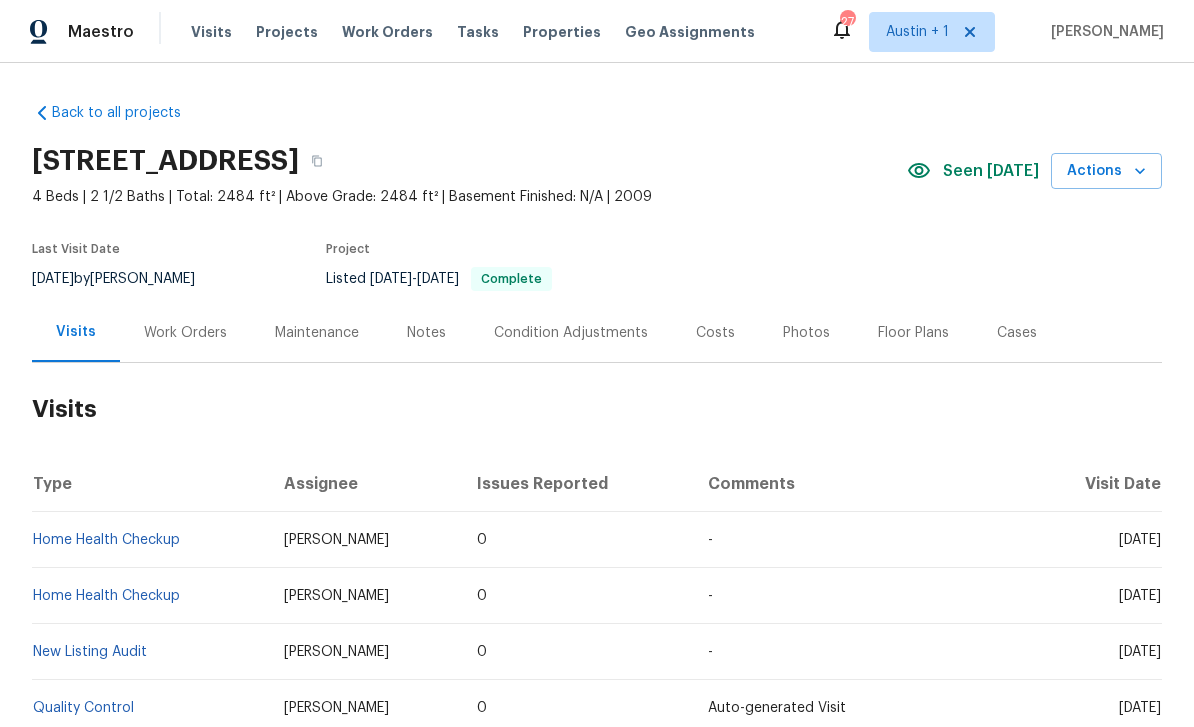 scroll, scrollTop: 0, scrollLeft: 0, axis: both 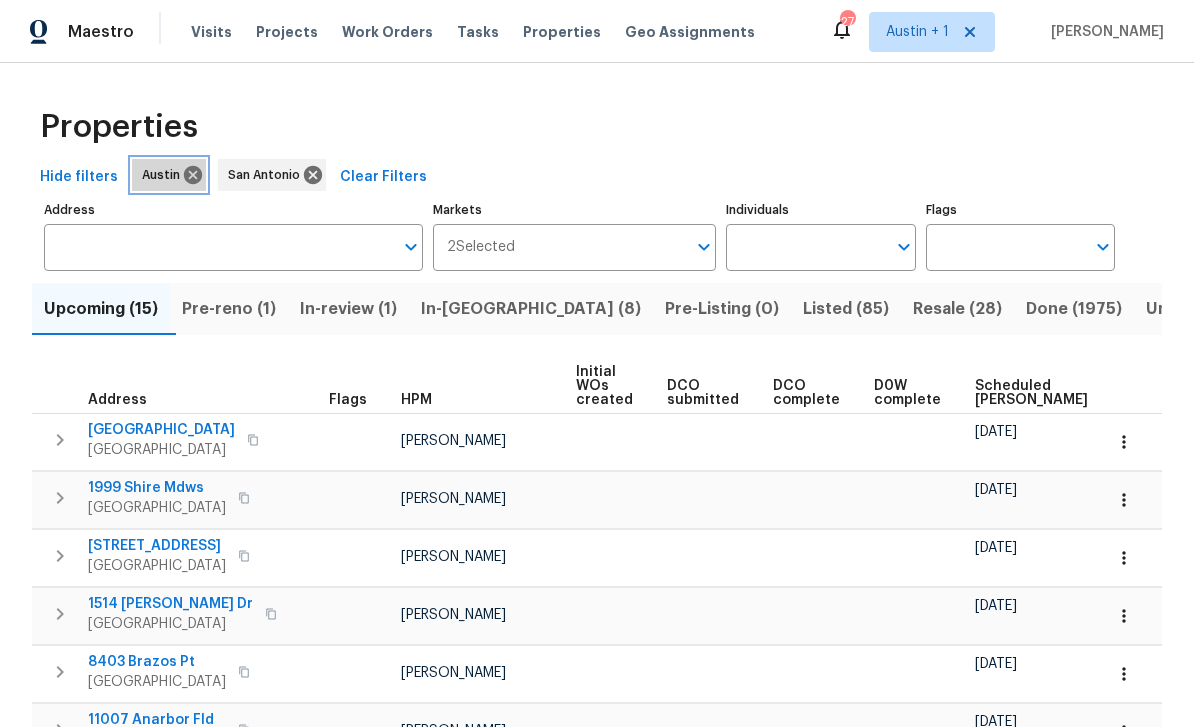 click 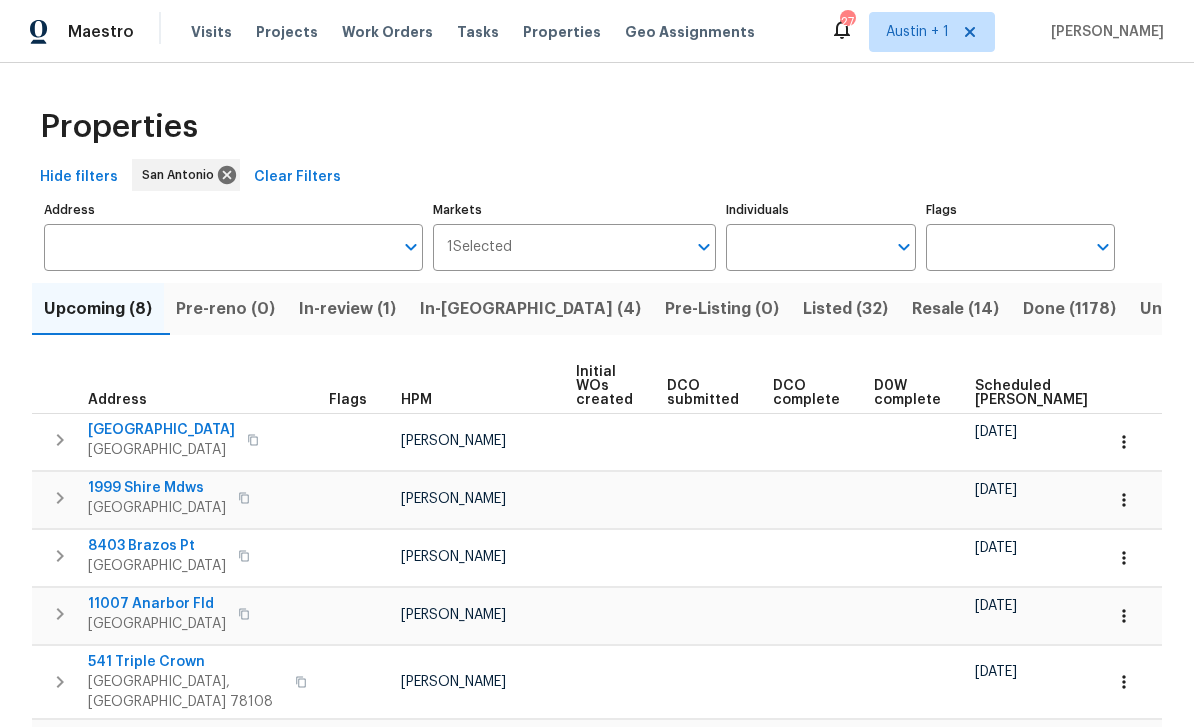 click on "Listed (32)" at bounding box center (845, 309) 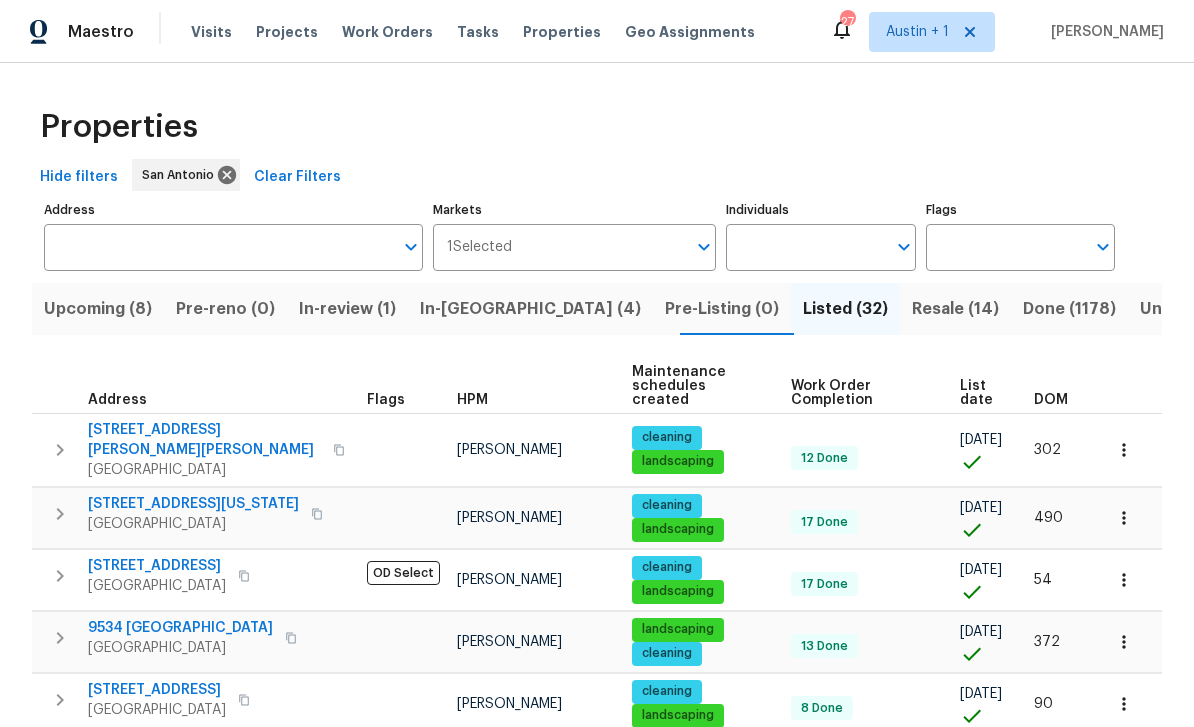 click on "DOM" at bounding box center (1051, 400) 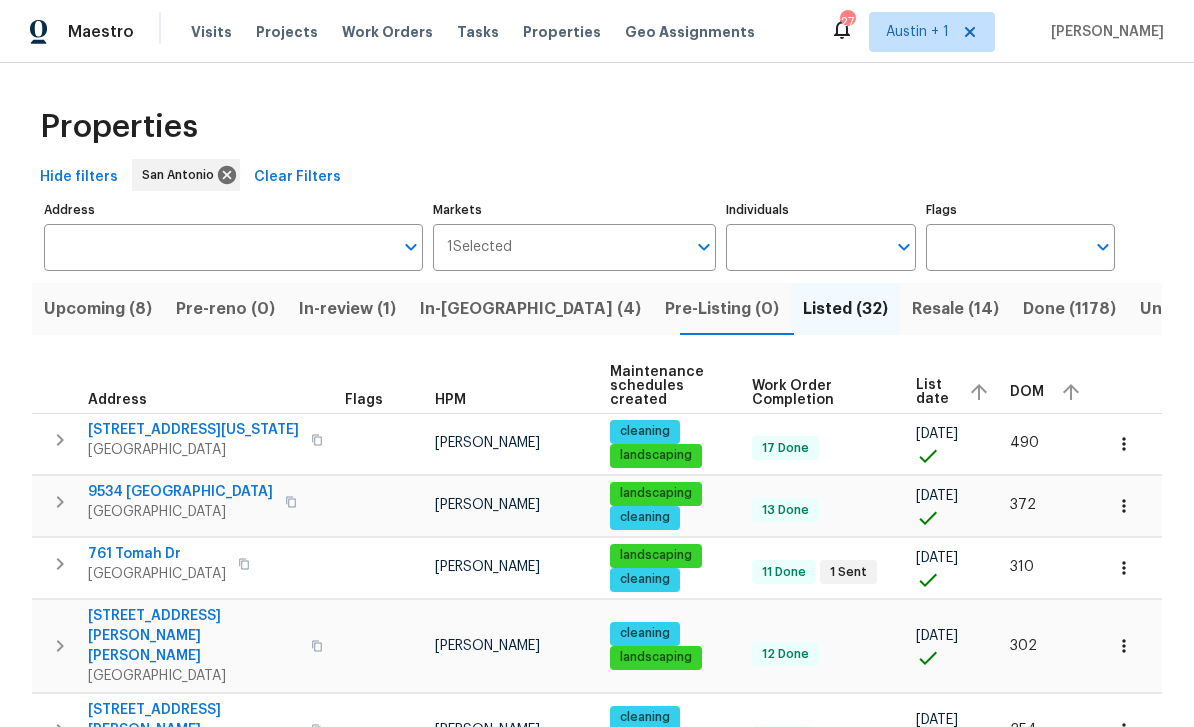 click on "DOM" at bounding box center [1048, 392] 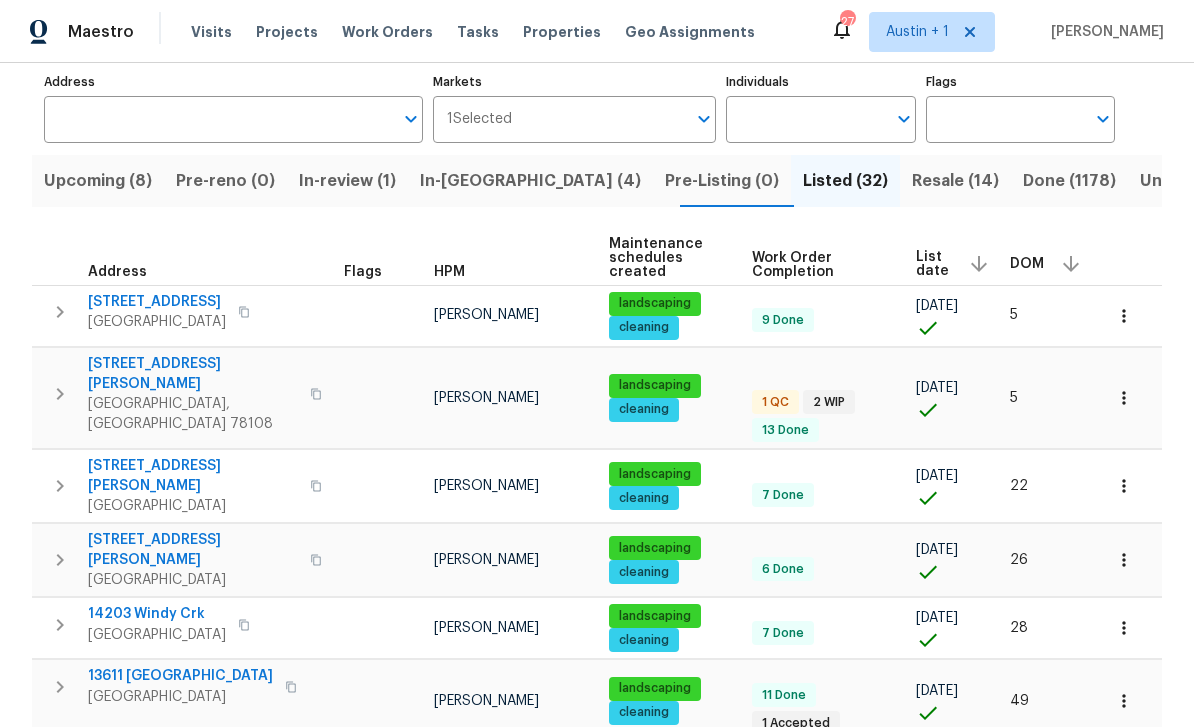 scroll, scrollTop: 127, scrollLeft: 0, axis: vertical 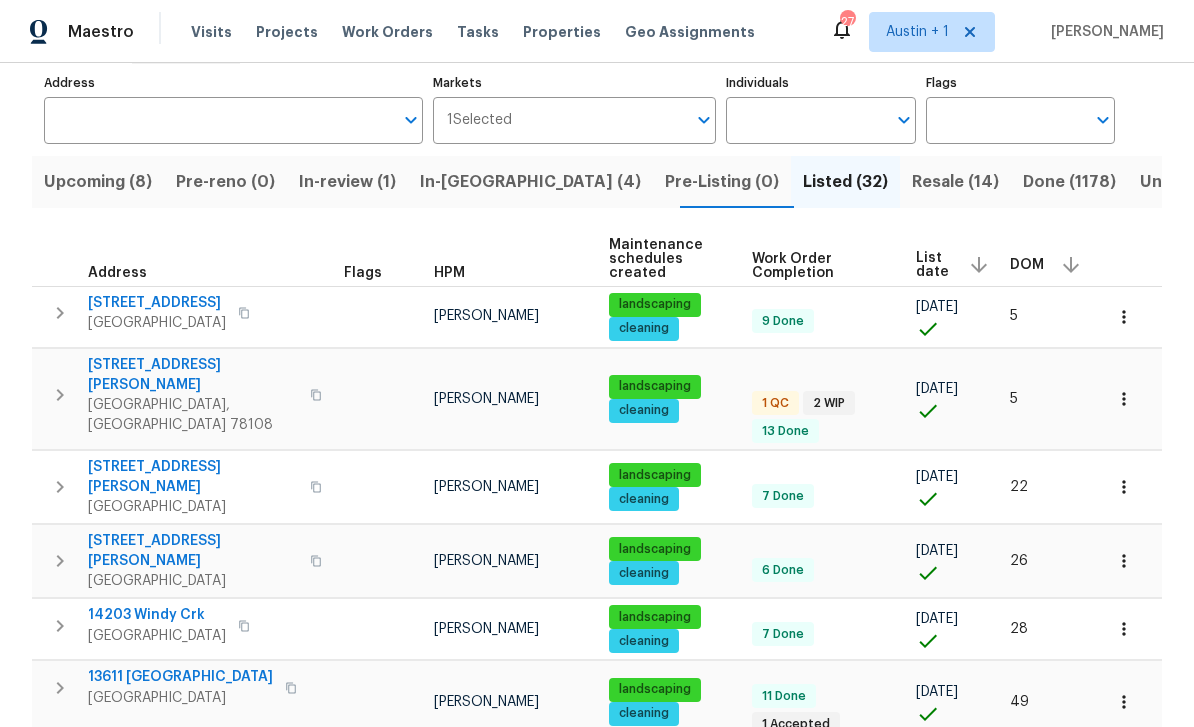 click on "201 Gatewood Trce" at bounding box center (193, 375) 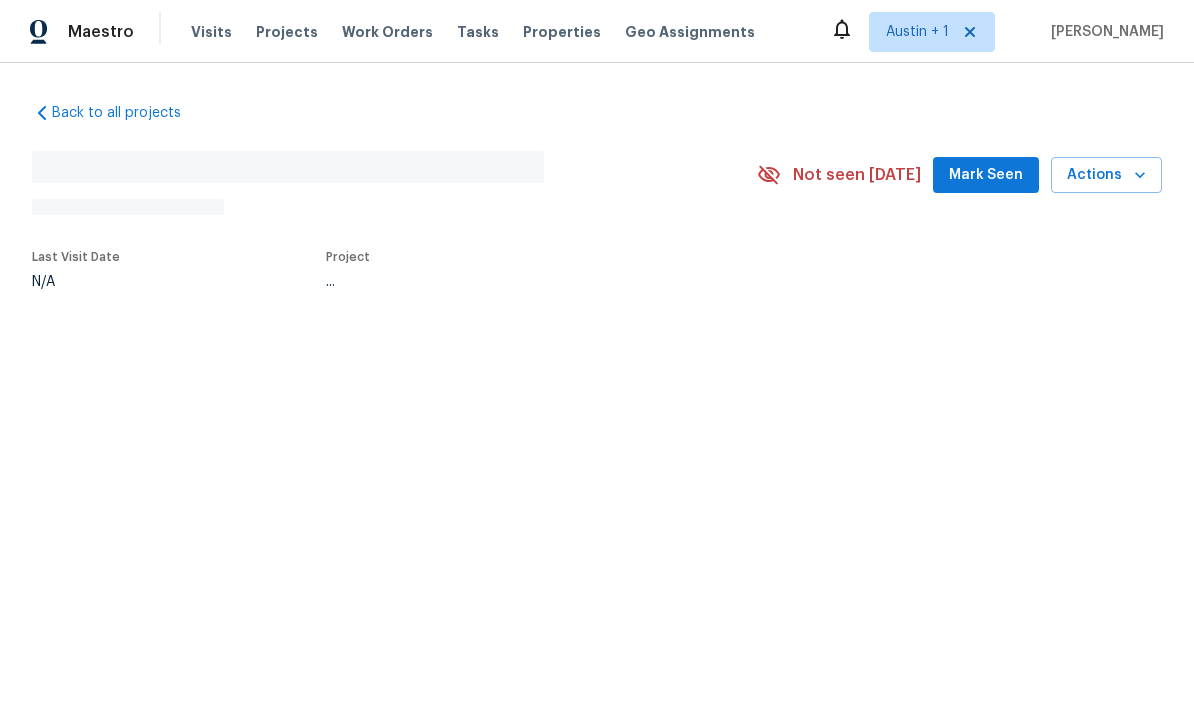 scroll, scrollTop: 0, scrollLeft: 0, axis: both 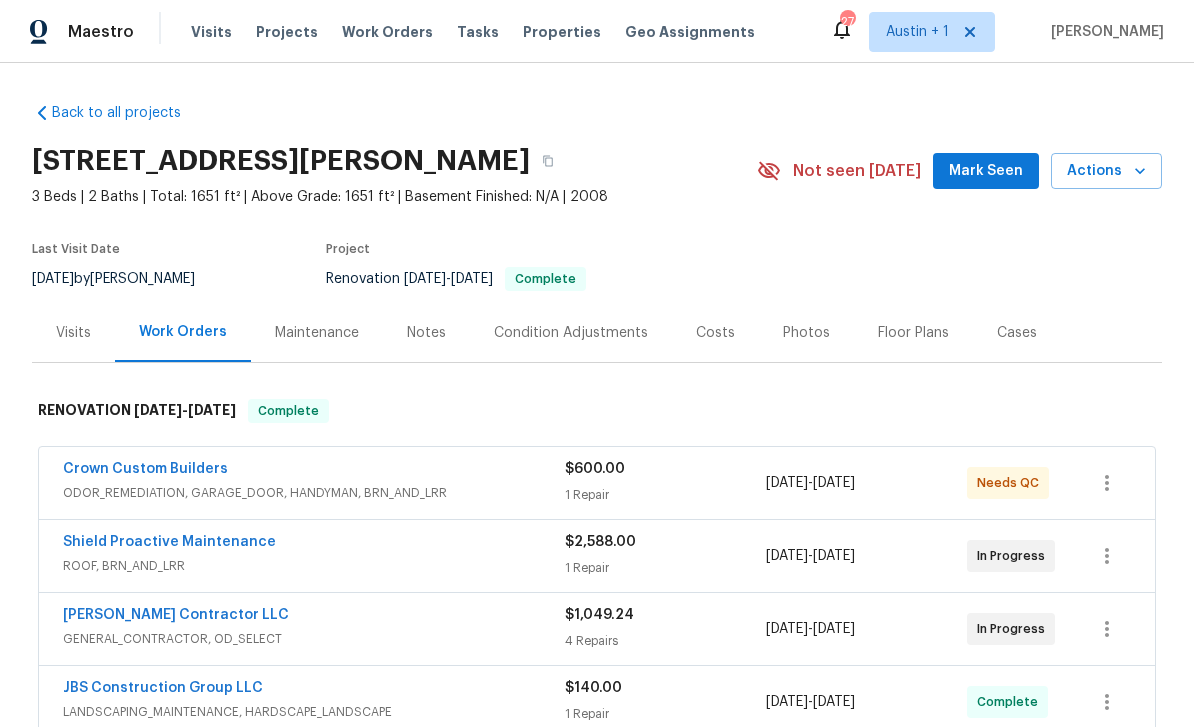 click on "Mark Seen" at bounding box center (986, 171) 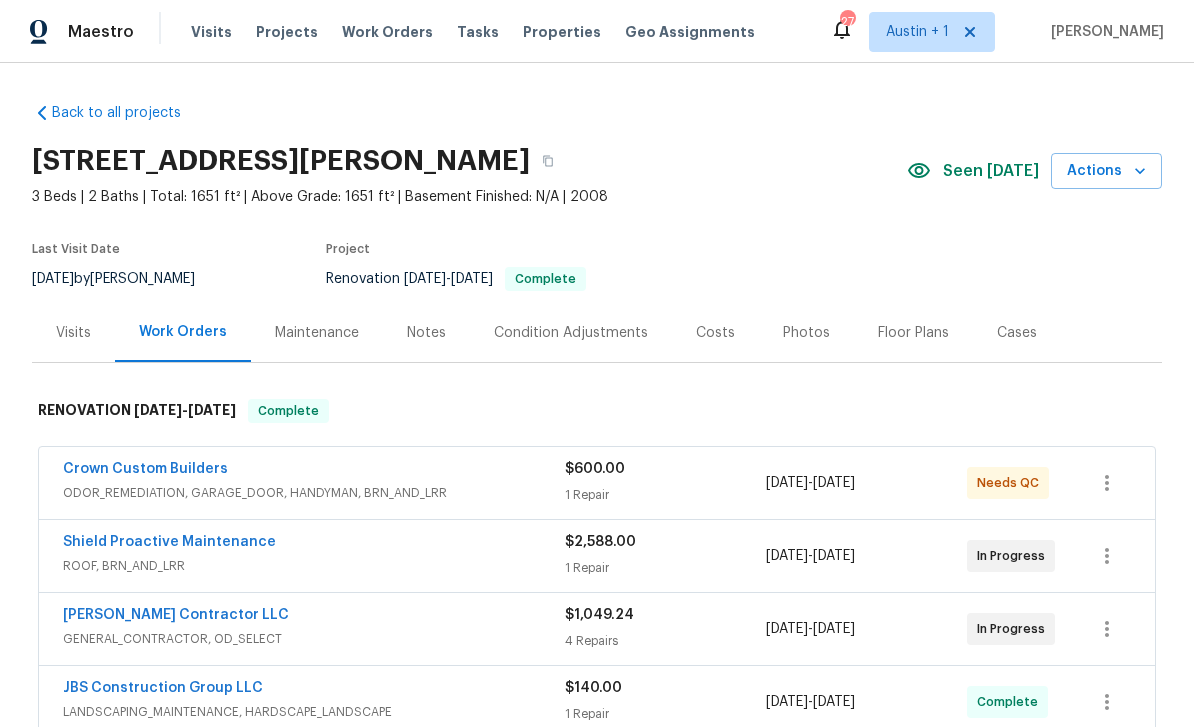 click on "Actions" at bounding box center (1106, 171) 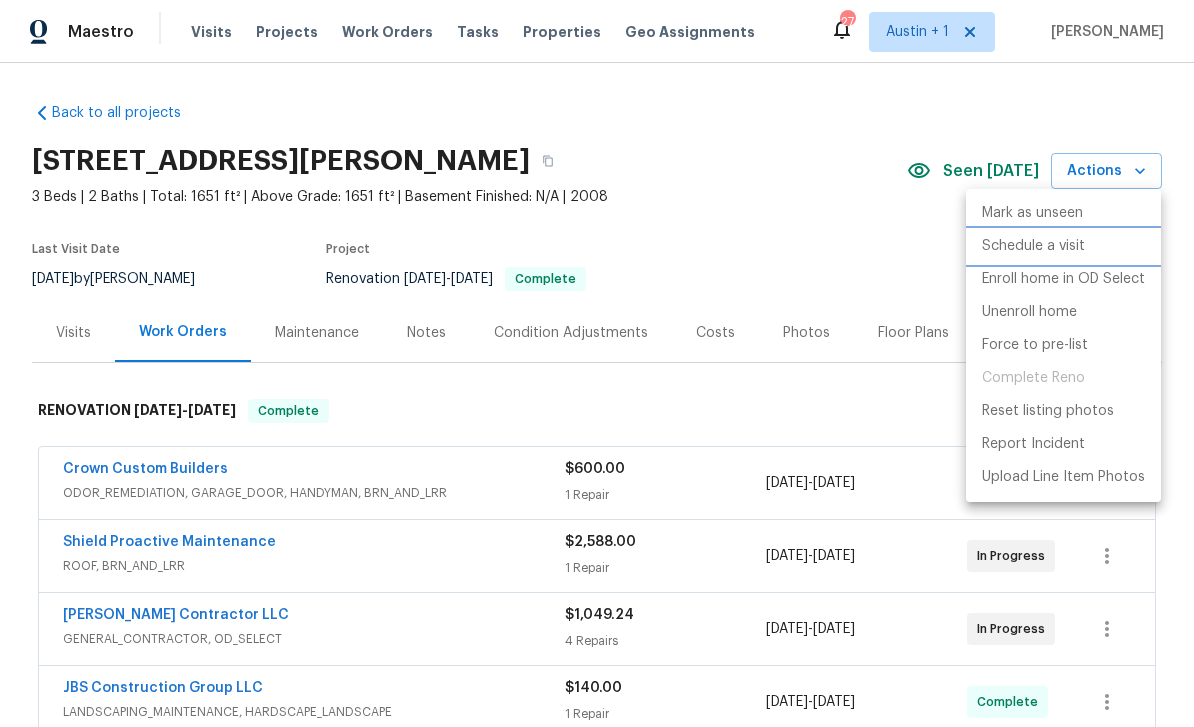click on "Schedule a visit" at bounding box center [1033, 246] 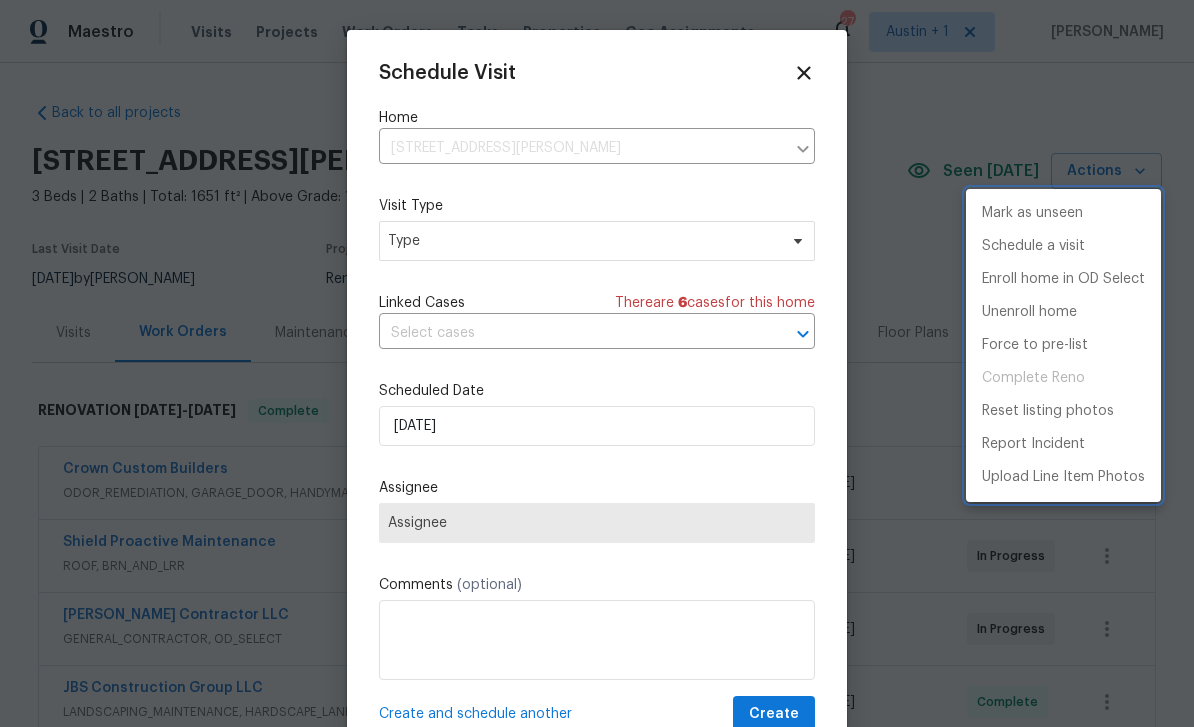 click at bounding box center (597, 363) 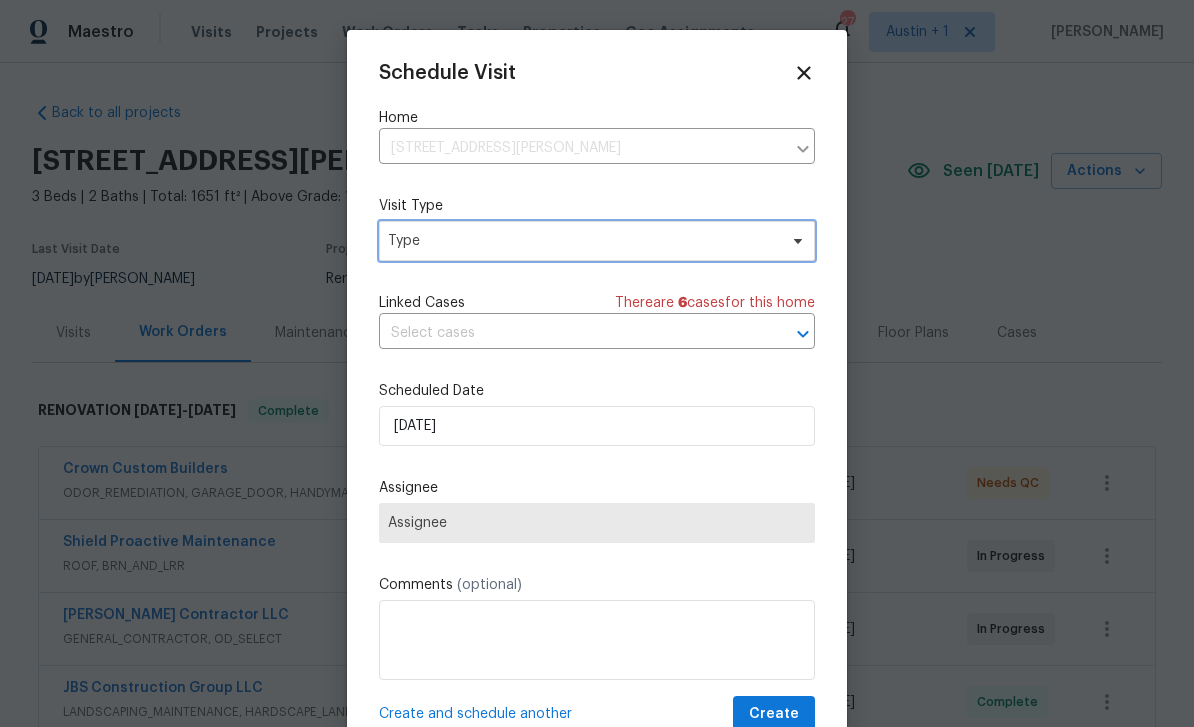 click on "Type" at bounding box center [582, 241] 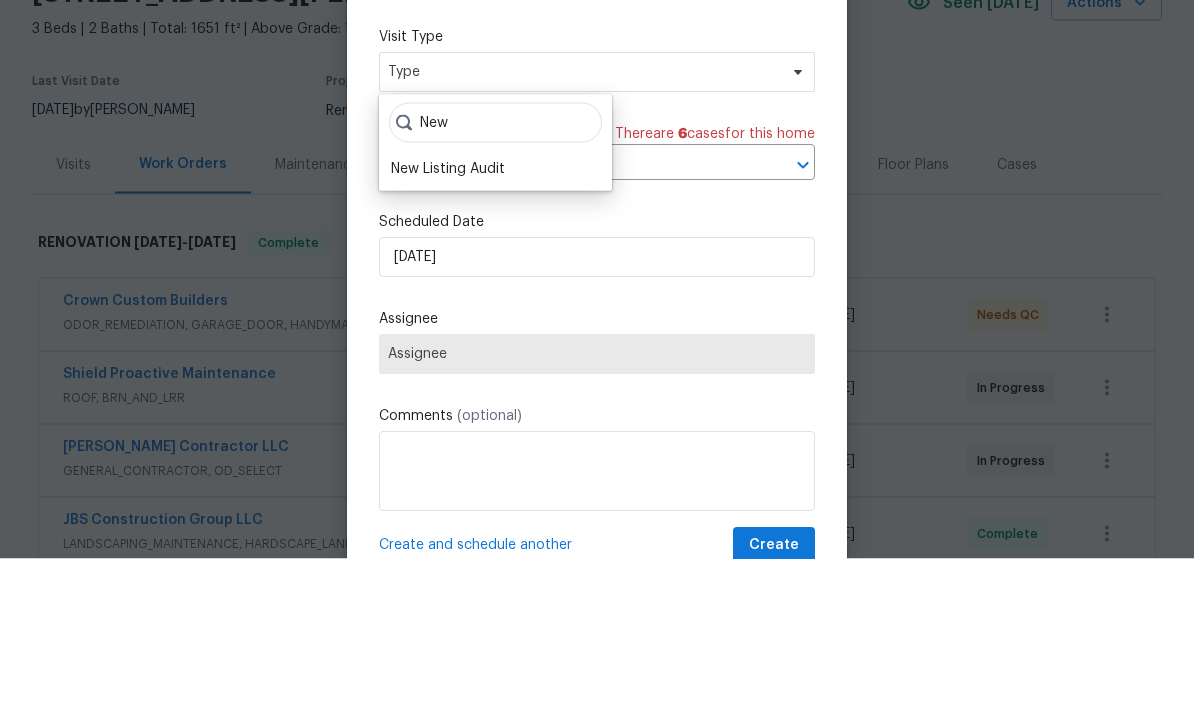 type on "New" 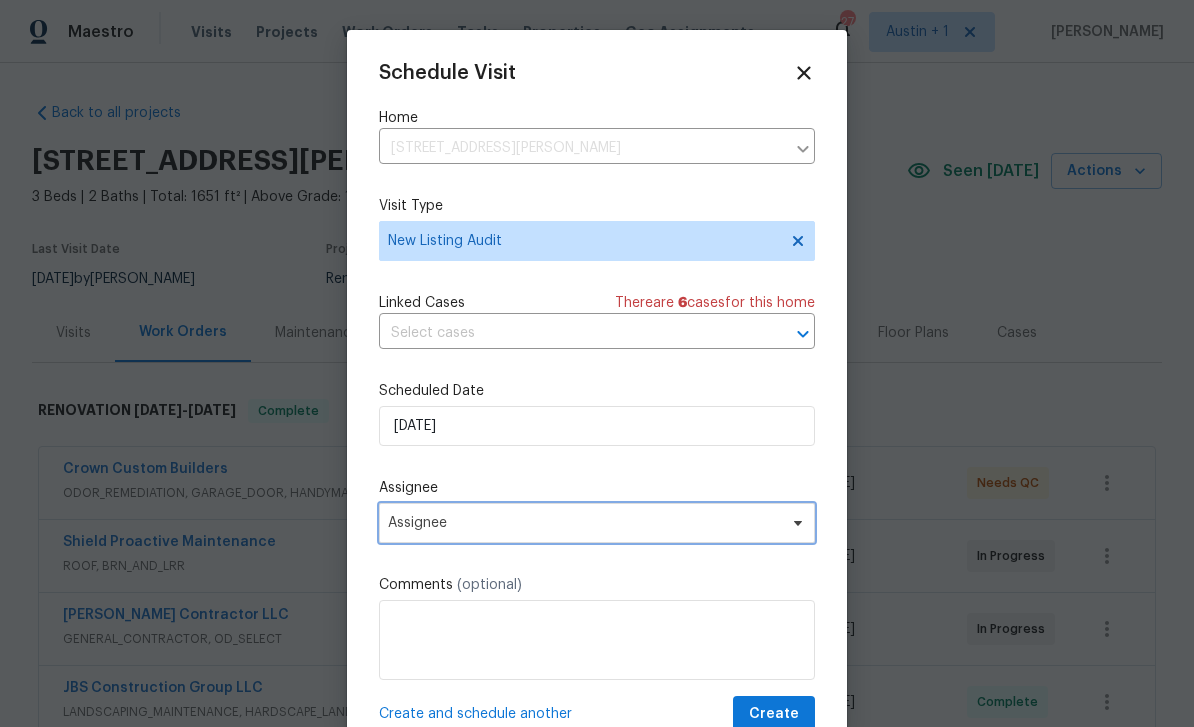 click on "Assignee" at bounding box center [584, 523] 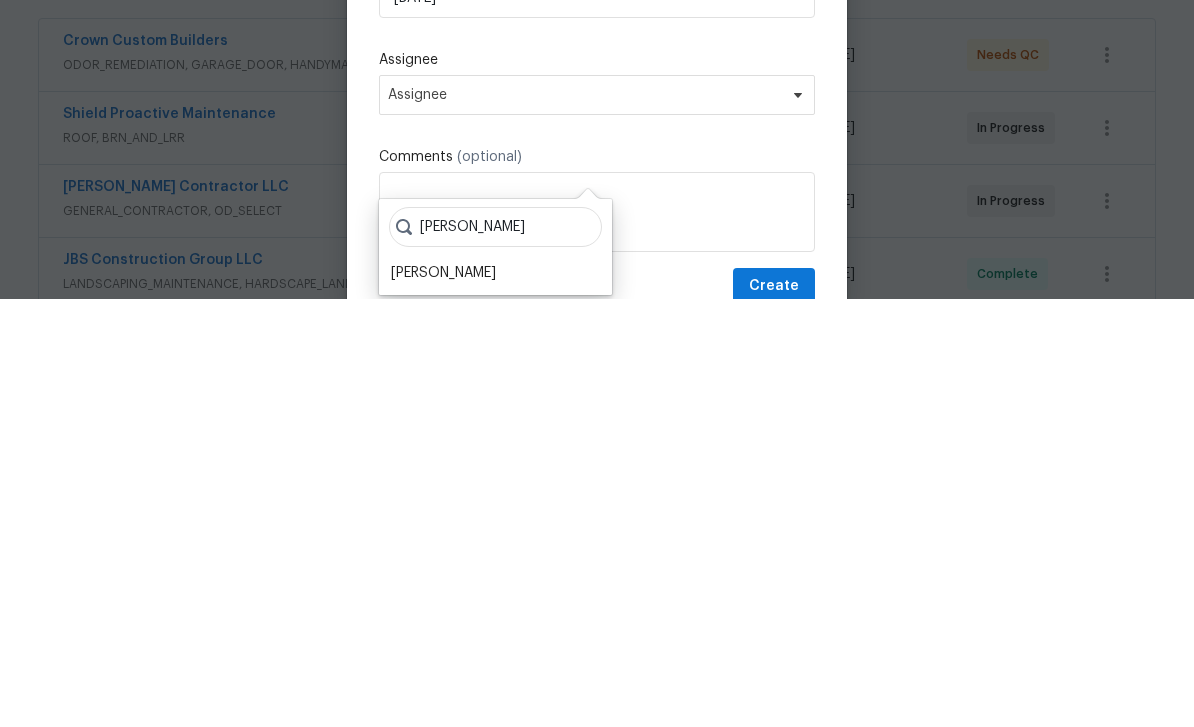 type on "[PERSON_NAME]" 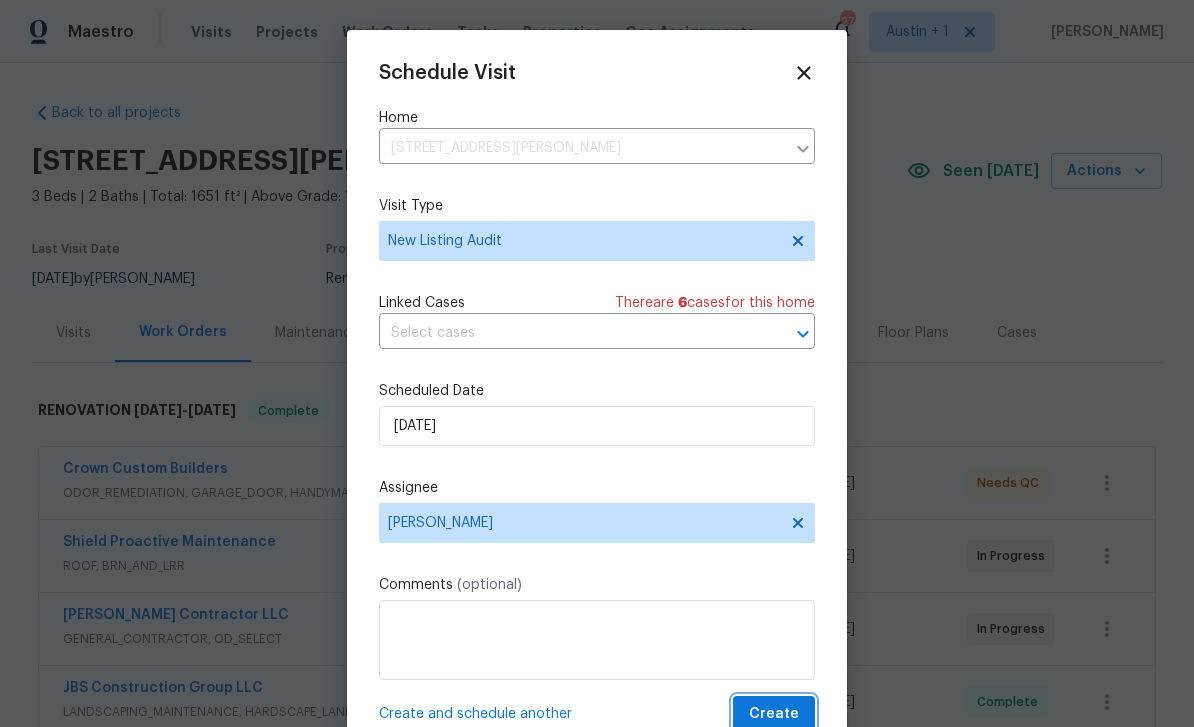 click on "Create" at bounding box center (774, 714) 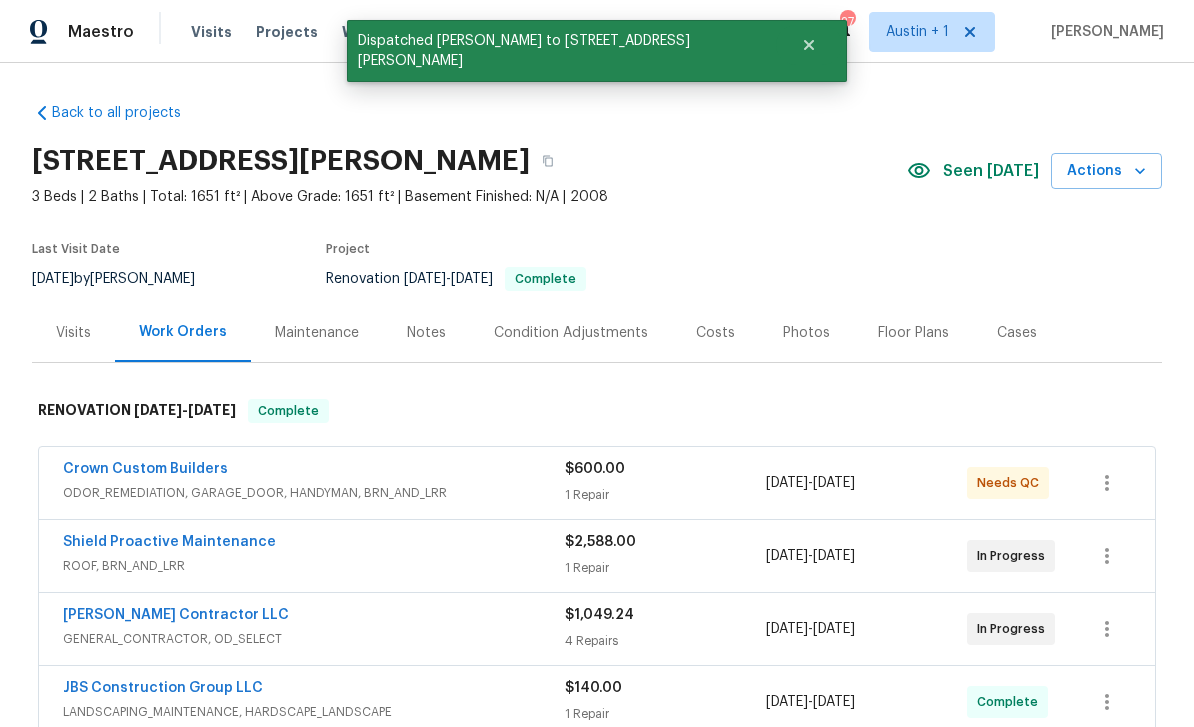 click on "Costs" at bounding box center (715, 332) 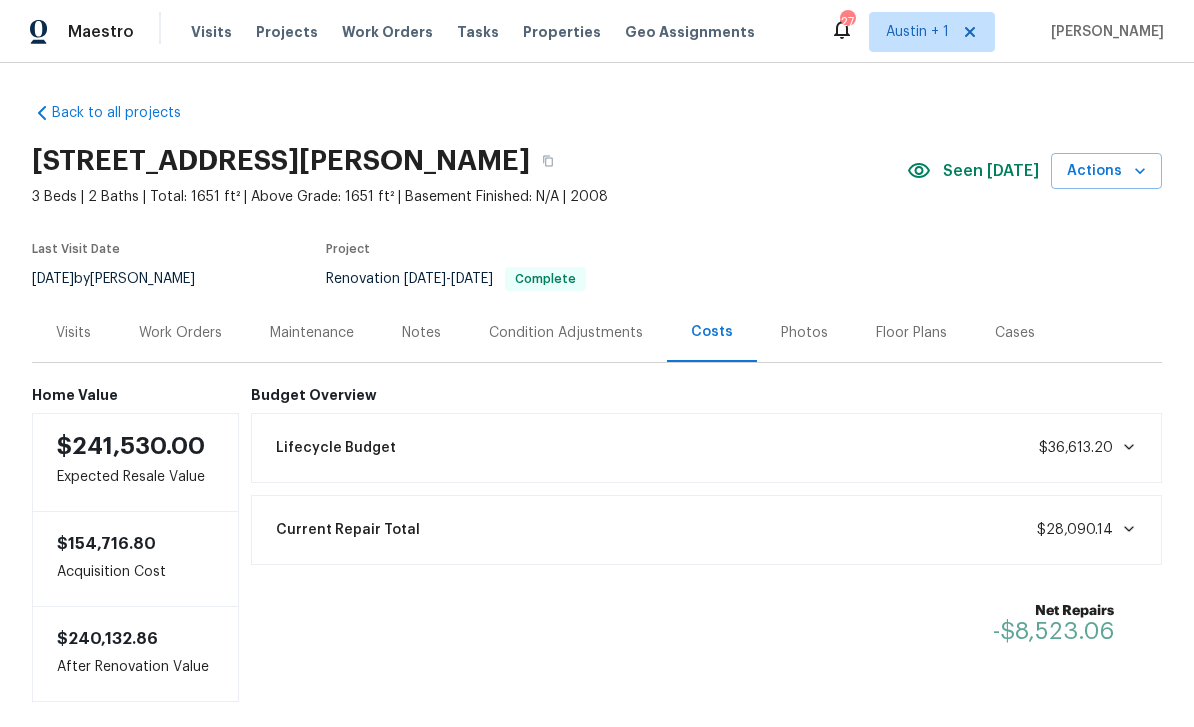 click on "Work Orders" at bounding box center (180, 333) 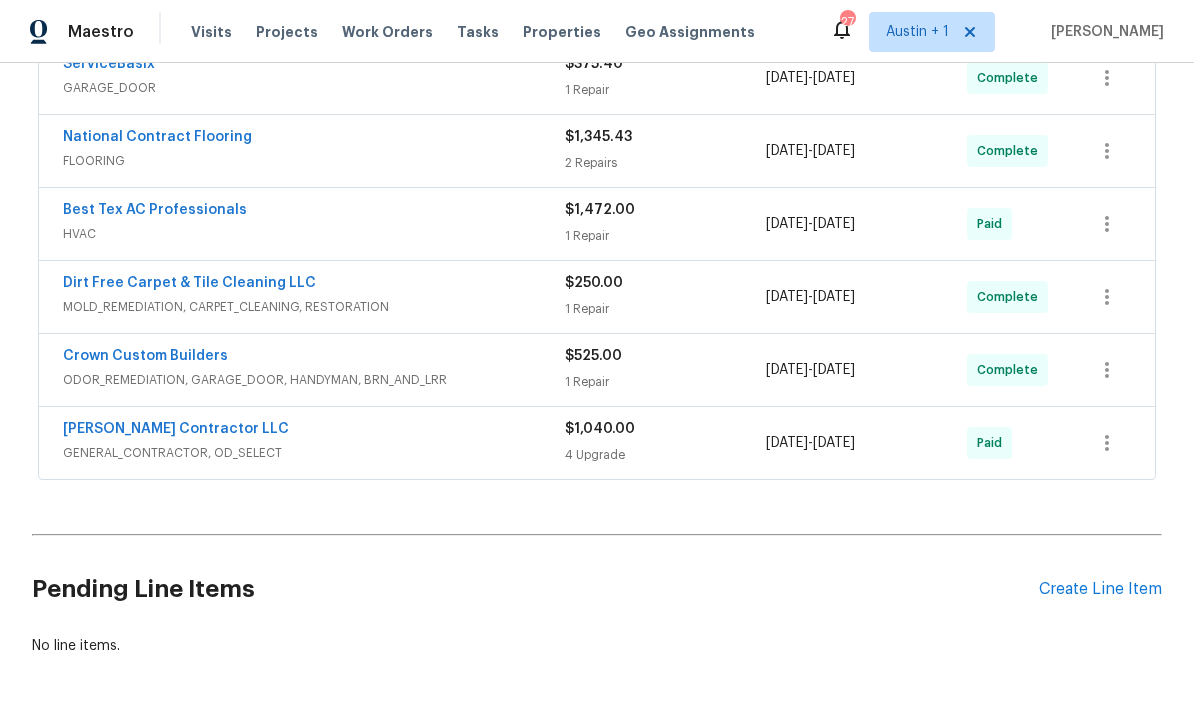 scroll, scrollTop: 1135, scrollLeft: 0, axis: vertical 